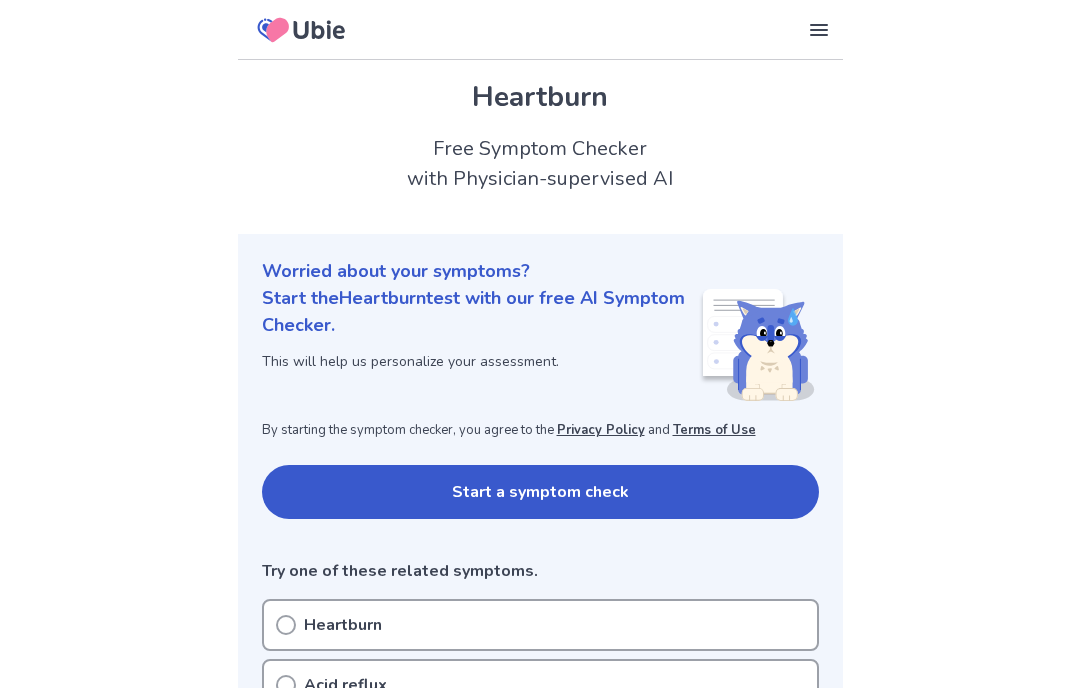 scroll, scrollTop: 0, scrollLeft: 0, axis: both 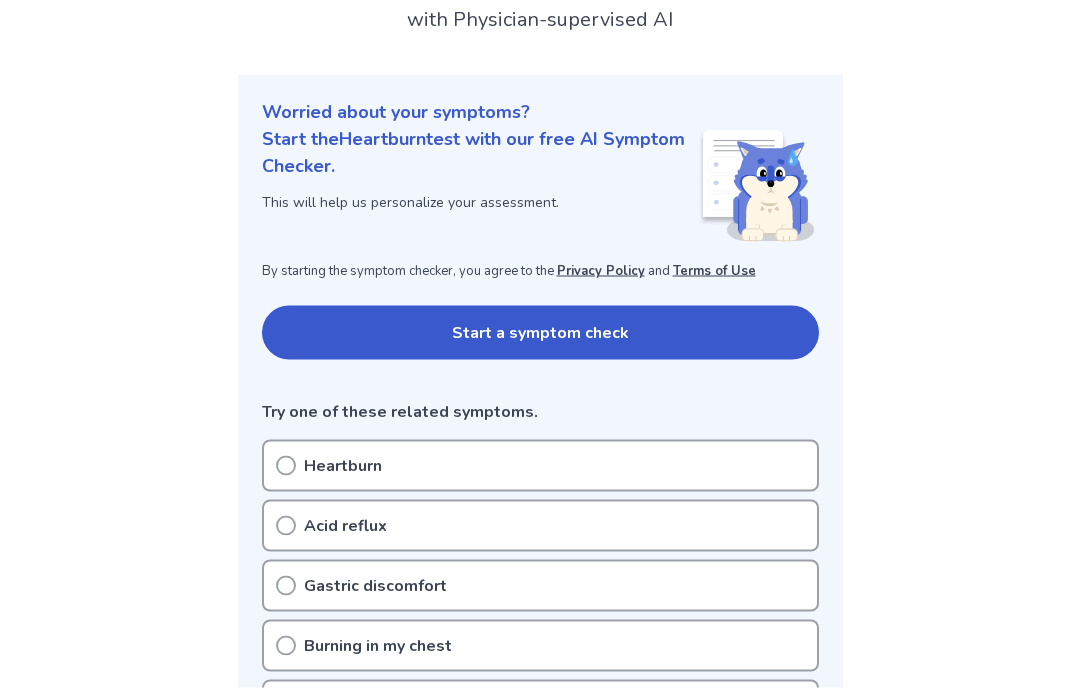 click on "Heartburn" at bounding box center (540, 466) 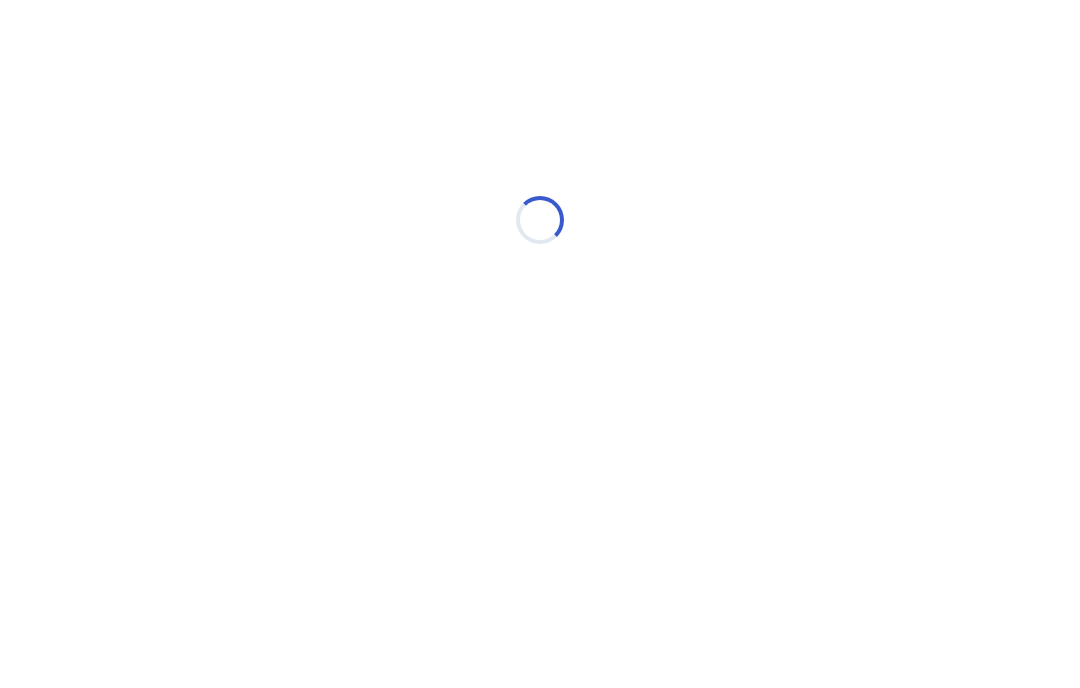 scroll, scrollTop: 0, scrollLeft: 0, axis: both 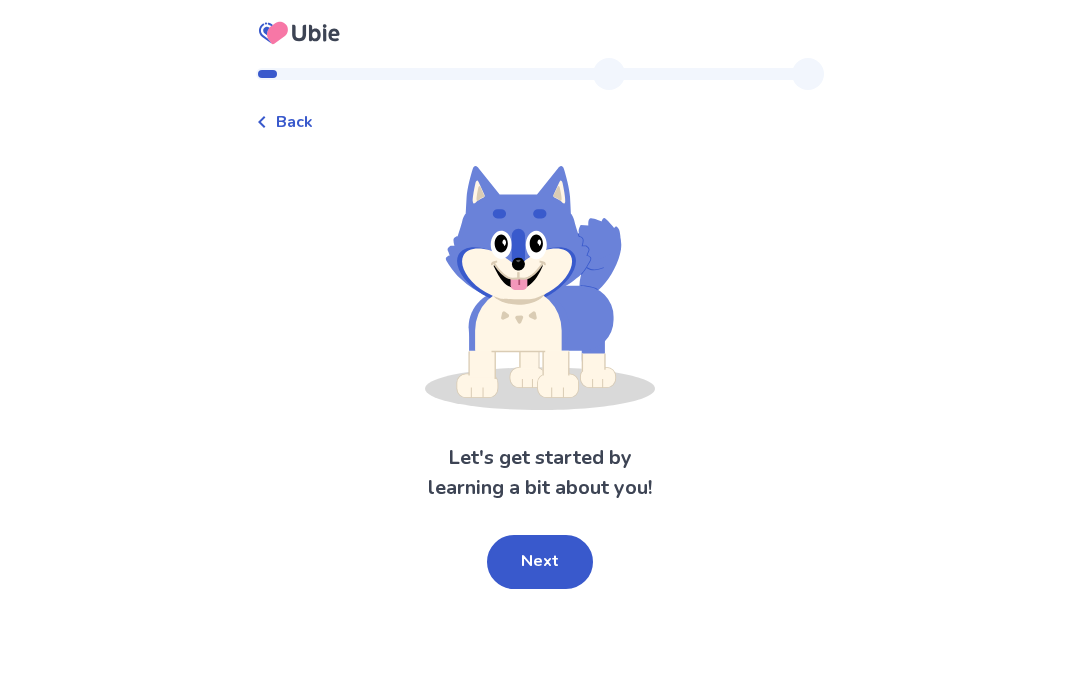 click on "Next" at bounding box center (540, 562) 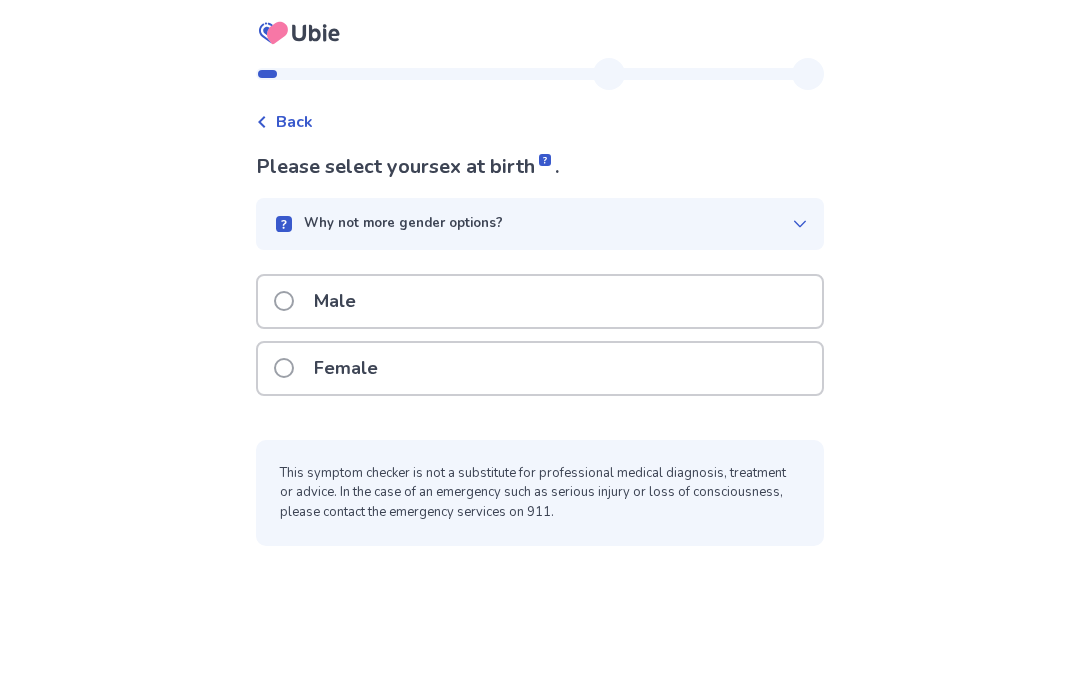 click on "Female" at bounding box center (540, 368) 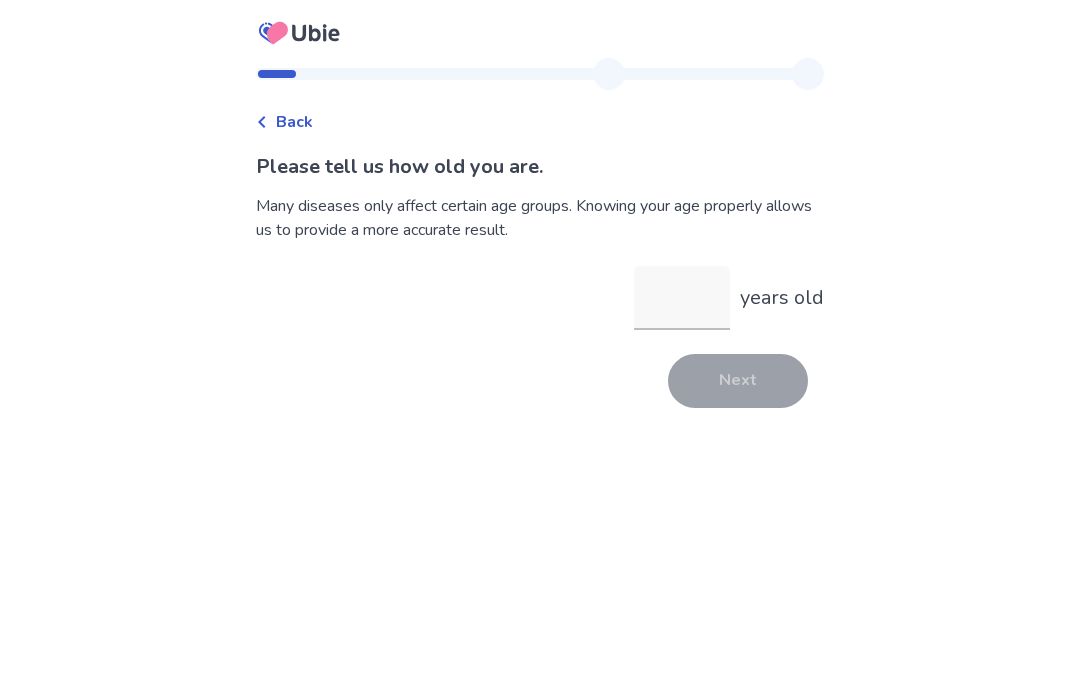 click on "years old" at bounding box center (682, 298) 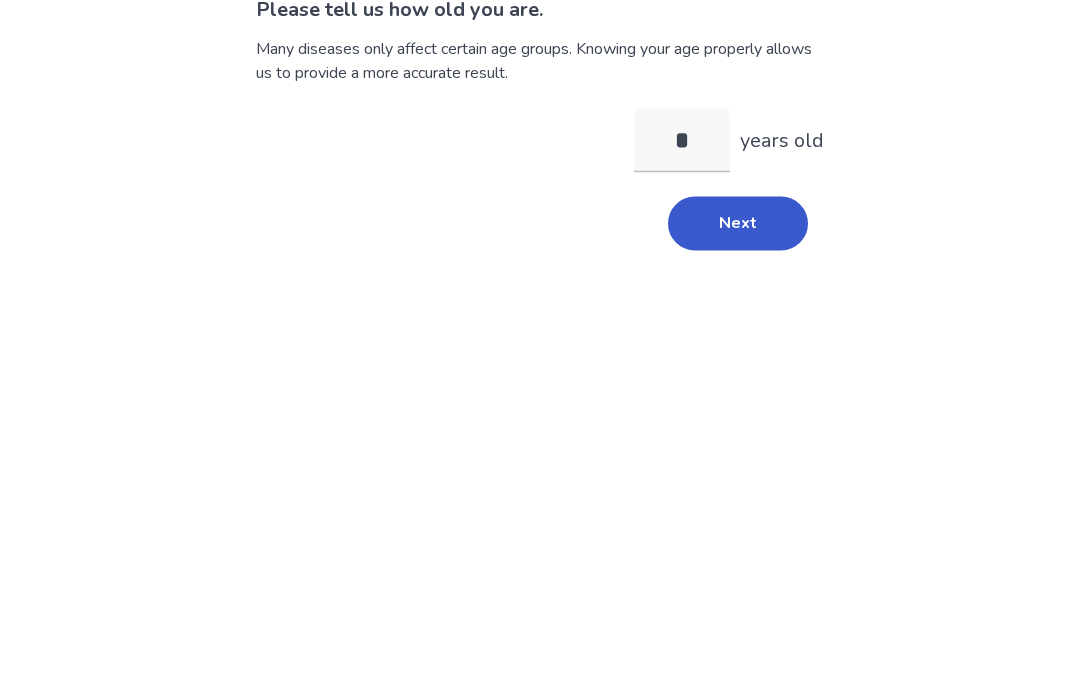 type on "**" 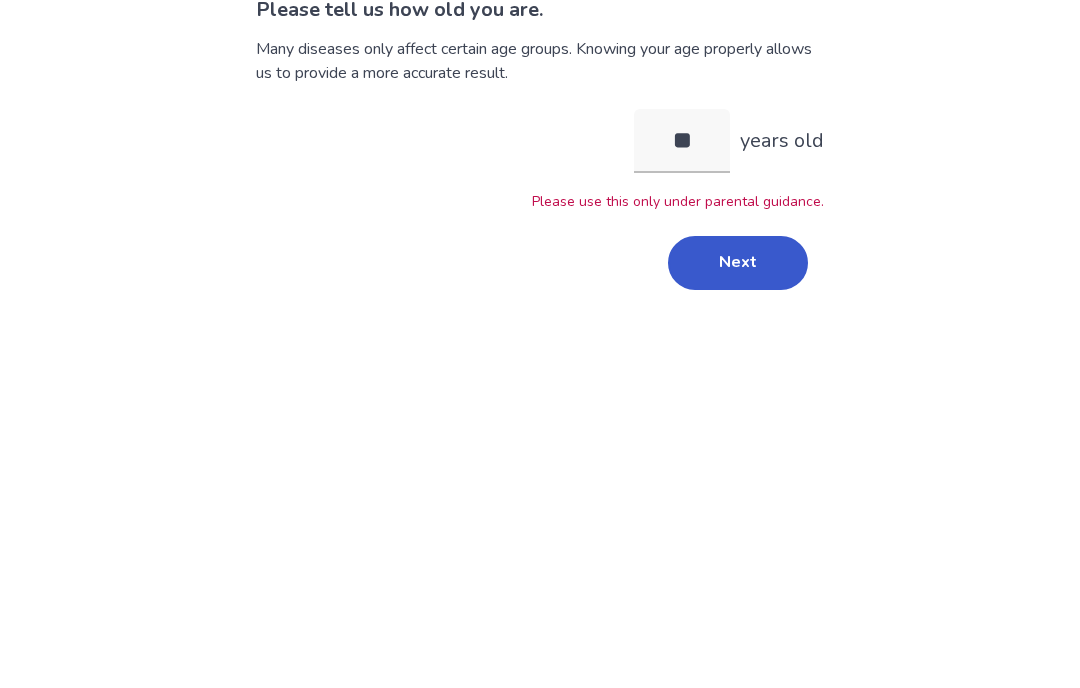 click on "Next" at bounding box center (738, 420) 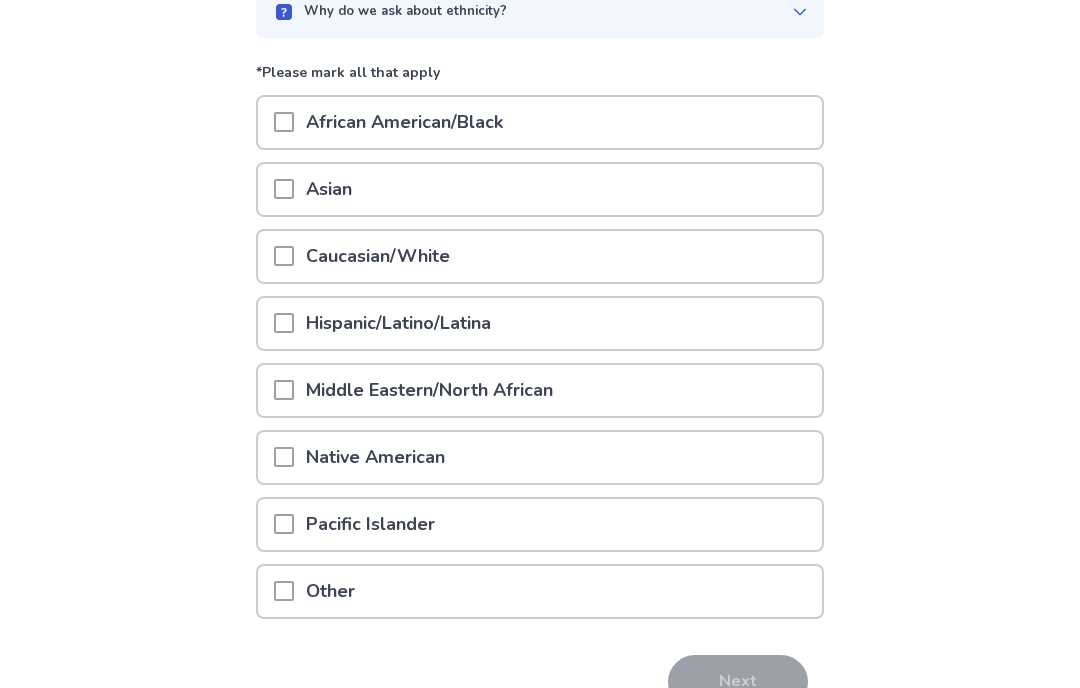 scroll, scrollTop: 213, scrollLeft: 0, axis: vertical 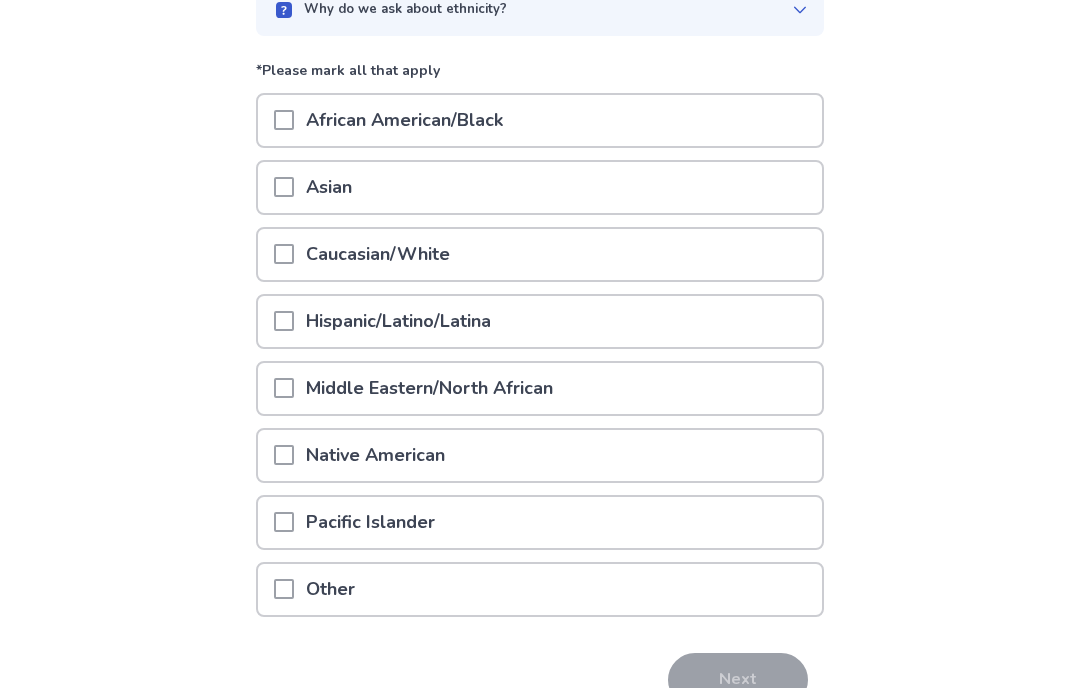 click on "Caucasian/White" at bounding box center [540, 255] 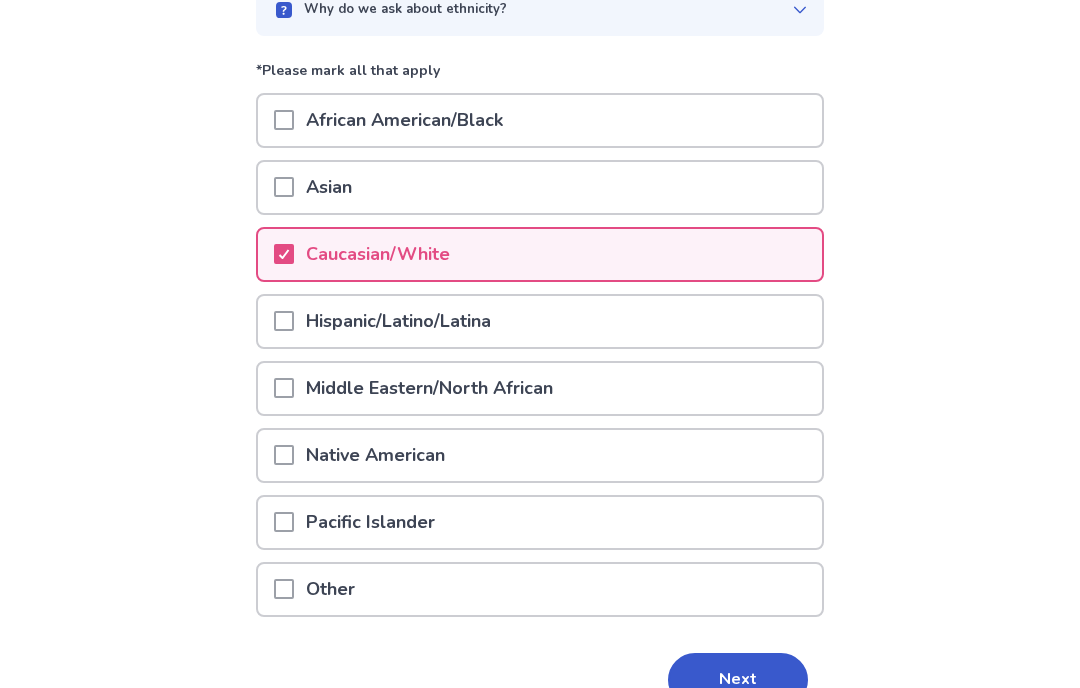 scroll, scrollTop: 214, scrollLeft: 0, axis: vertical 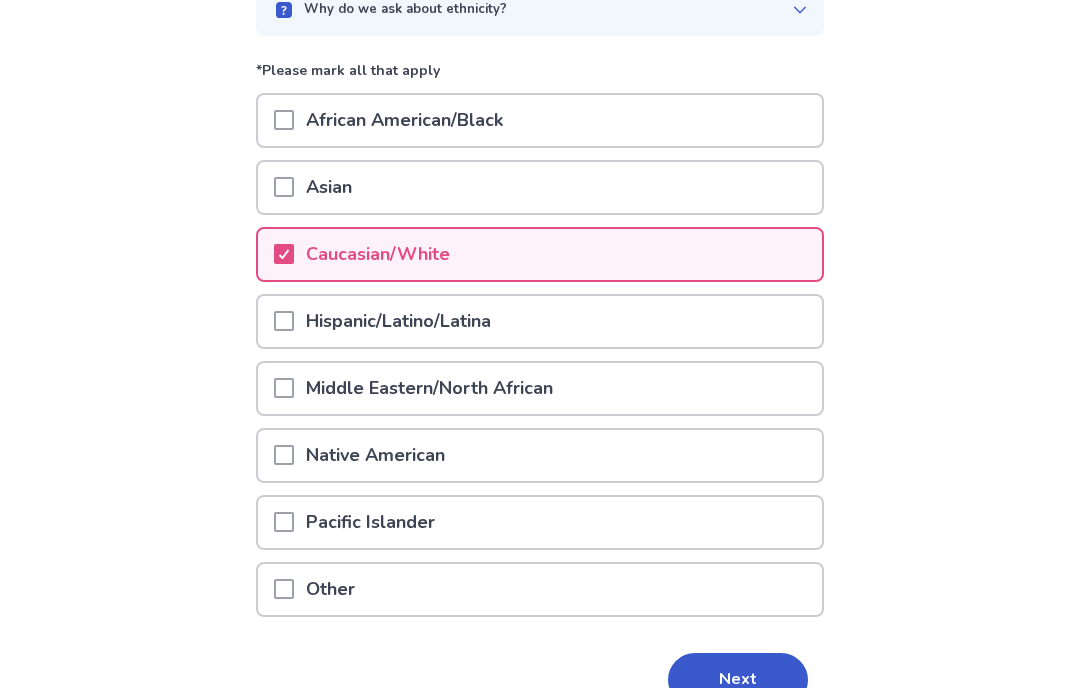 click on "Please tell us your  ethnicity . Why do we ask about ethnicity? *Please mark all that apply African American/Black Asian Caucasian/White Hispanic/Latino/Latina Middle Eastern/North African Native American Pacific Islander Other Next Feedback Skip this question" at bounding box center (540, 350) 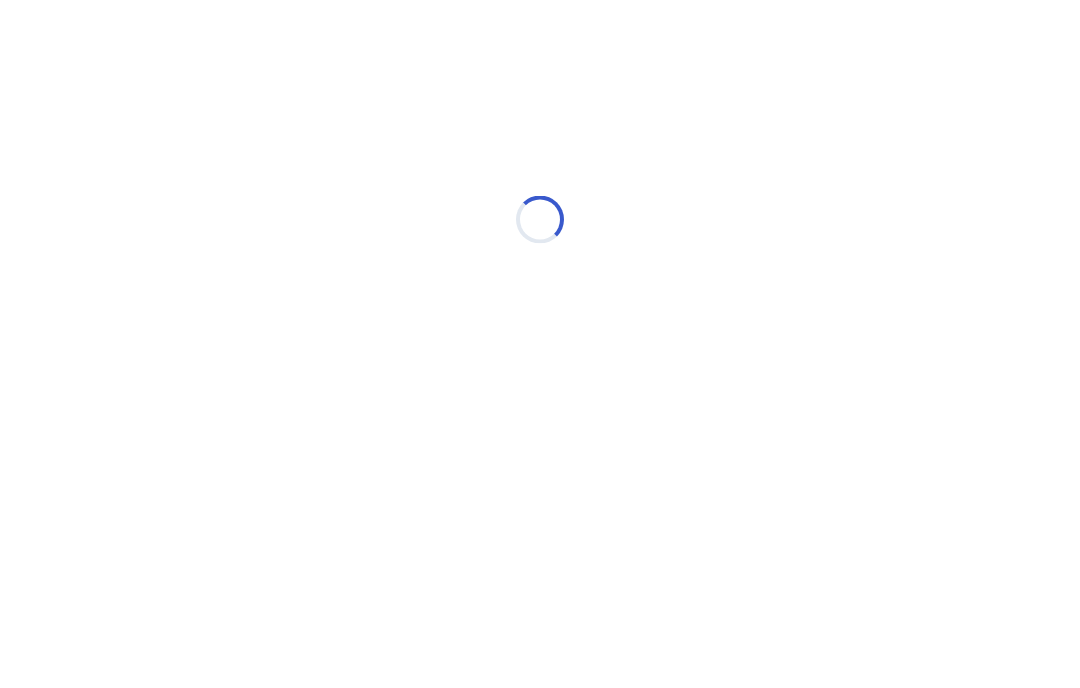 scroll, scrollTop: 0, scrollLeft: 0, axis: both 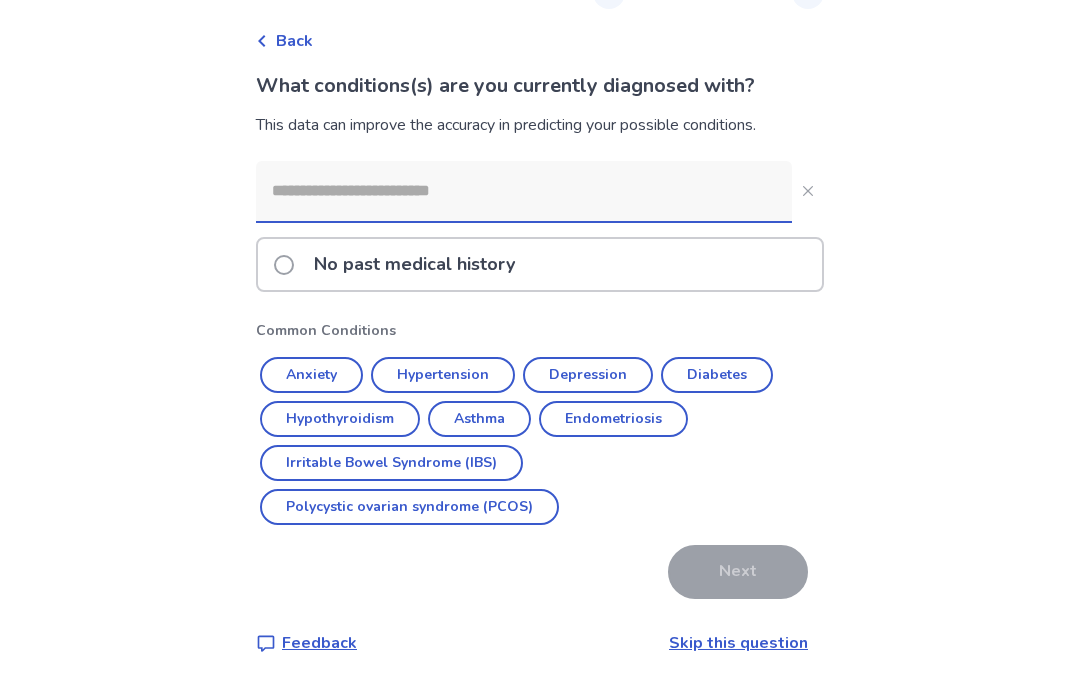 click on "Asthma" at bounding box center [479, 420] 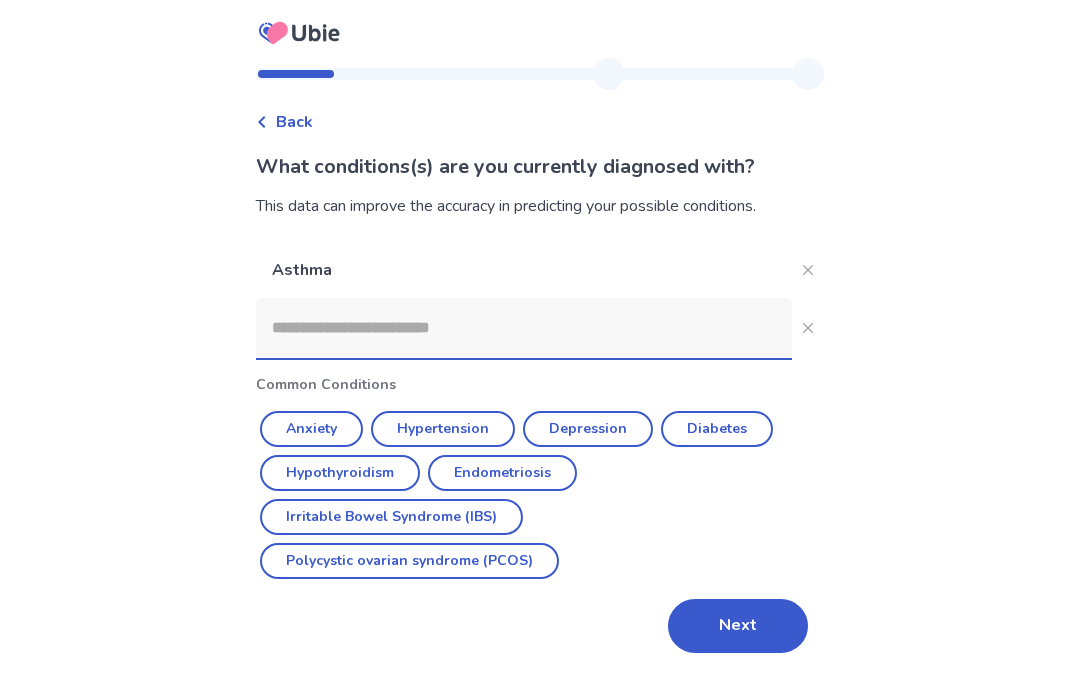 click on "Next" at bounding box center [738, 626] 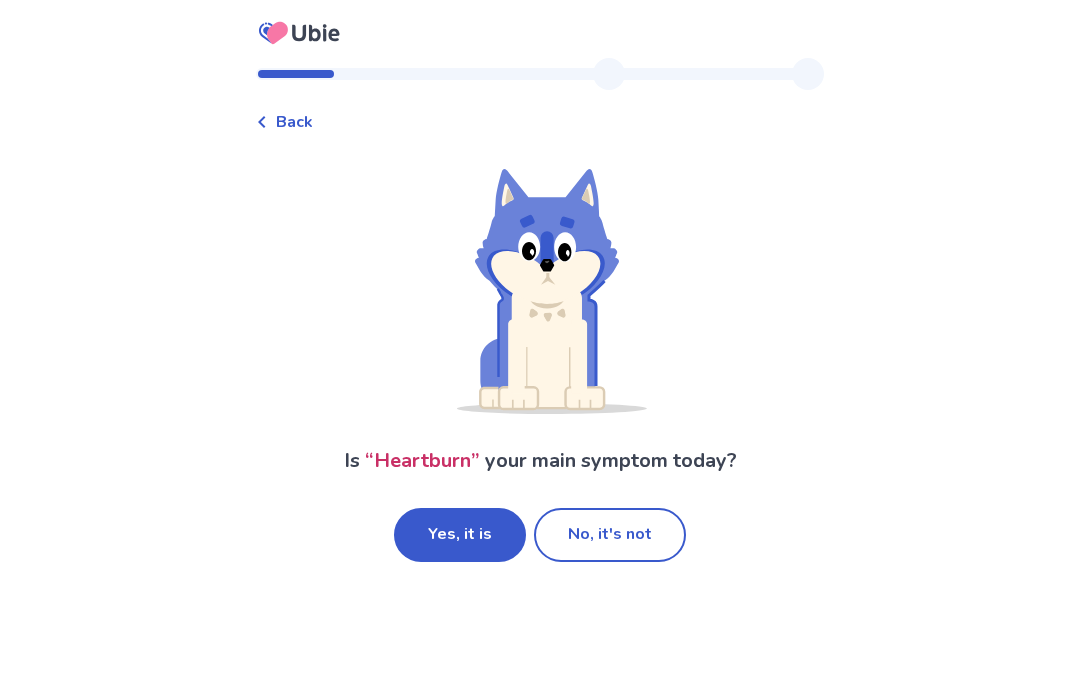 click on "Back Is   “ Heartburn ”   your main symptom today? Yes, it is No, it's not" at bounding box center [540, 326] 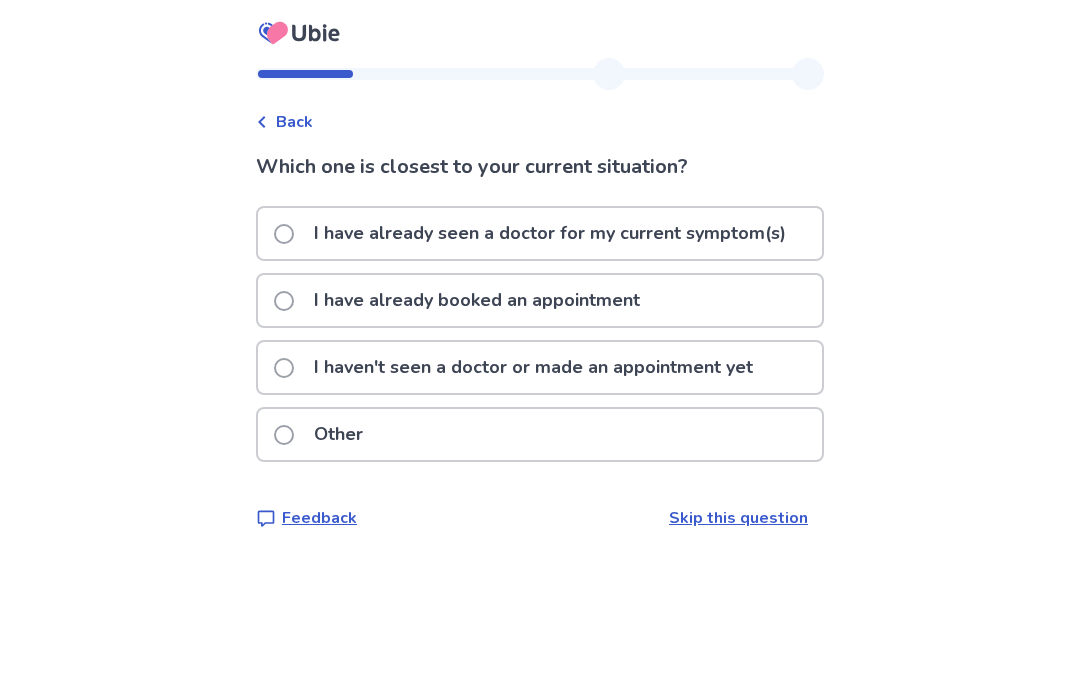 click on "I haven't seen a doctor or made an appointment yet" at bounding box center [533, 367] 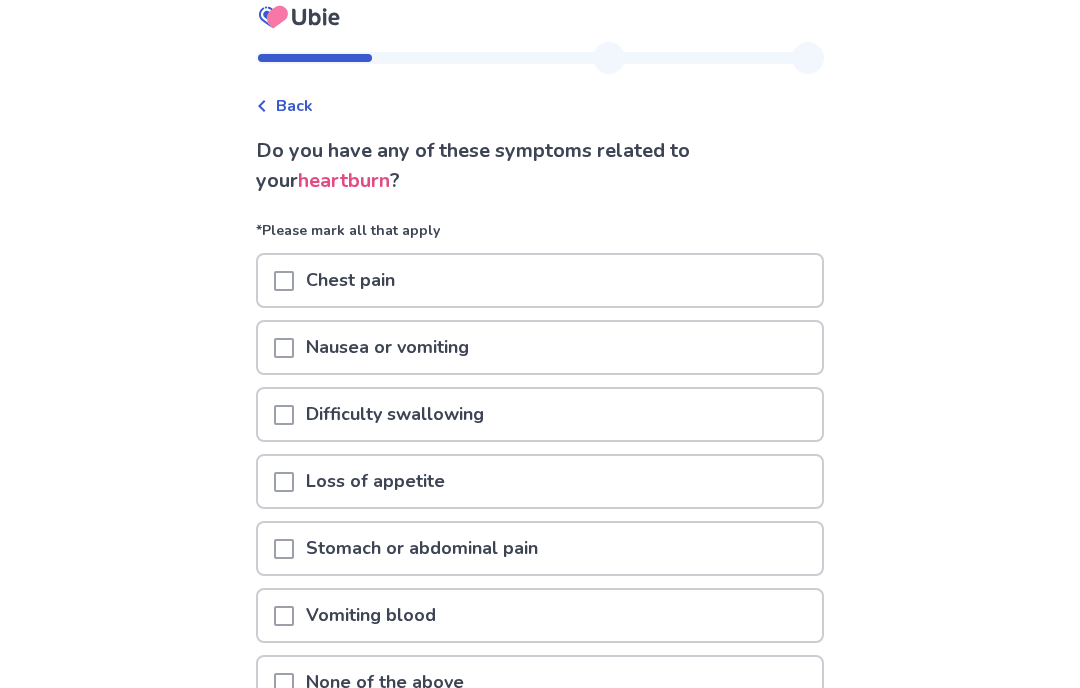scroll, scrollTop: 19, scrollLeft: 0, axis: vertical 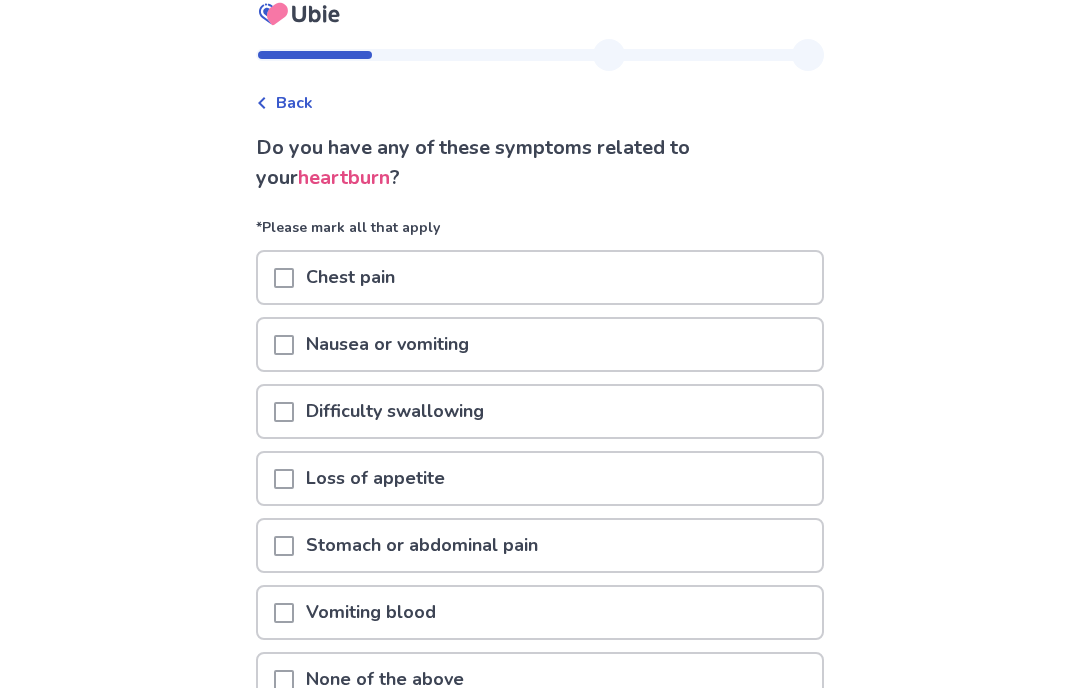 click on "Chest pain" at bounding box center [540, 277] 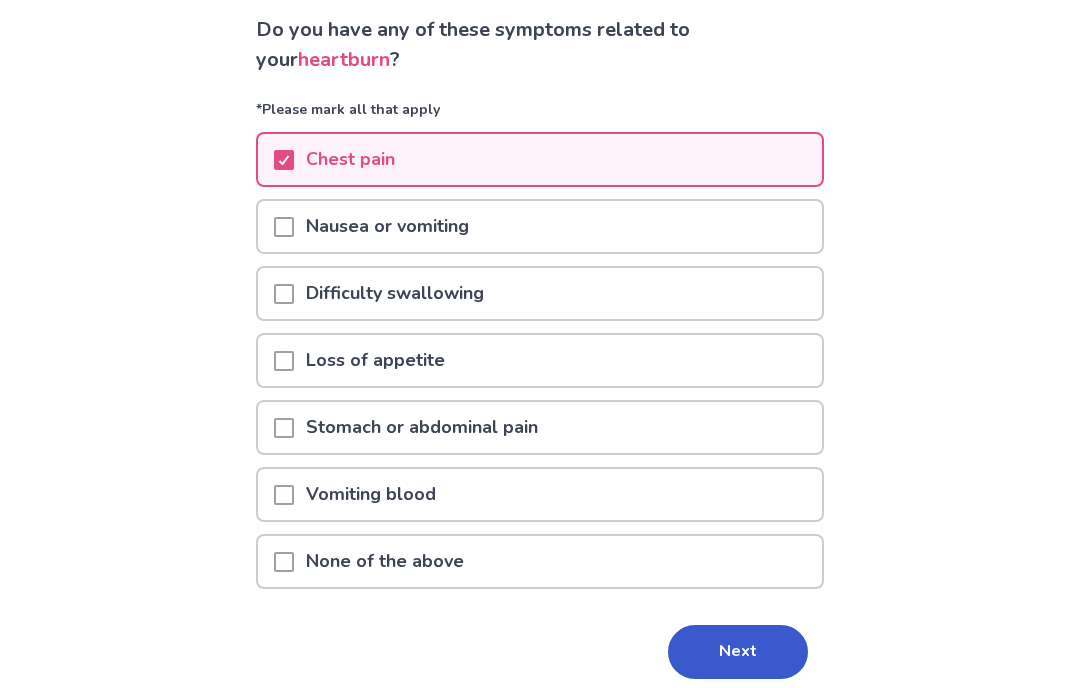 scroll, scrollTop: 143, scrollLeft: 0, axis: vertical 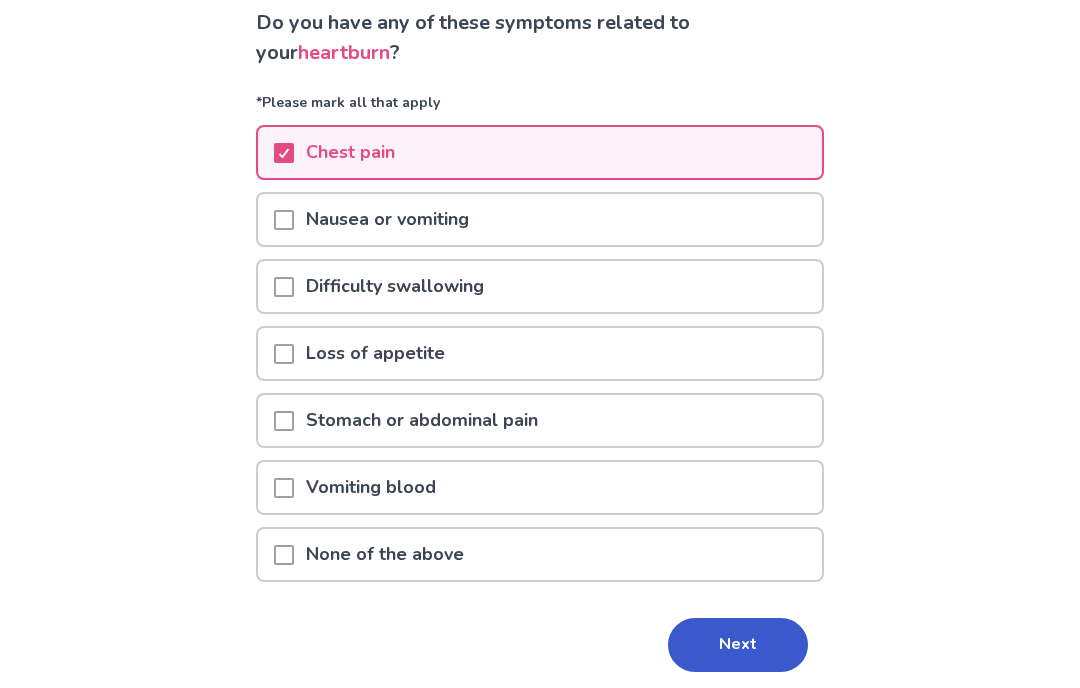 click on "Nausea or vomiting" at bounding box center [540, 226] 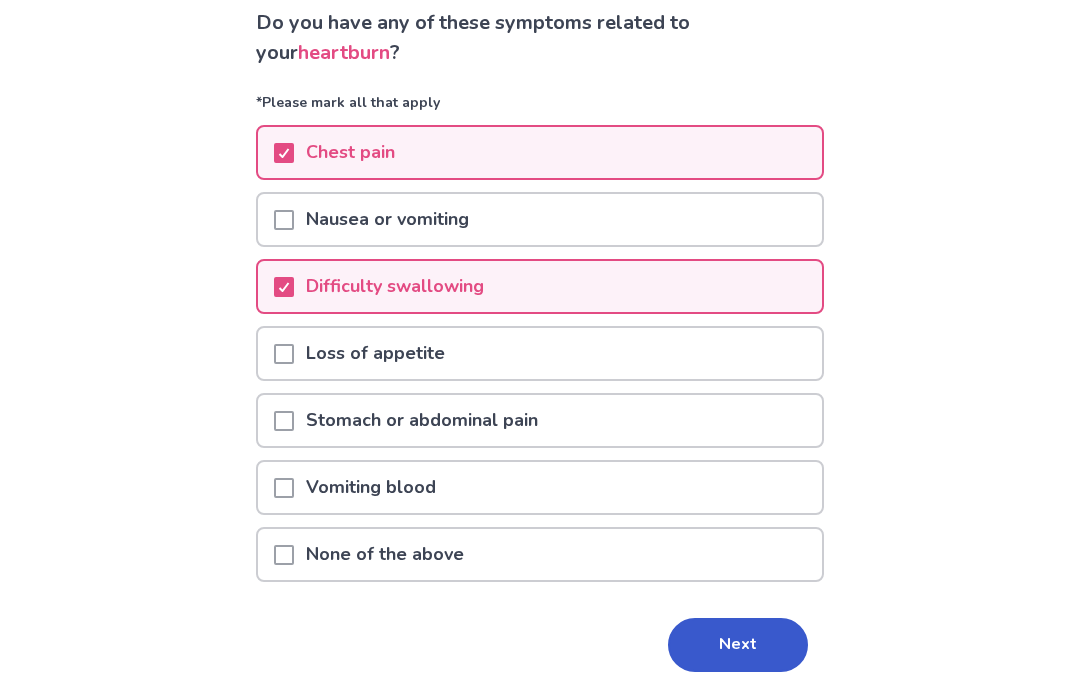 click on "Loss of appetite" at bounding box center (540, 354) 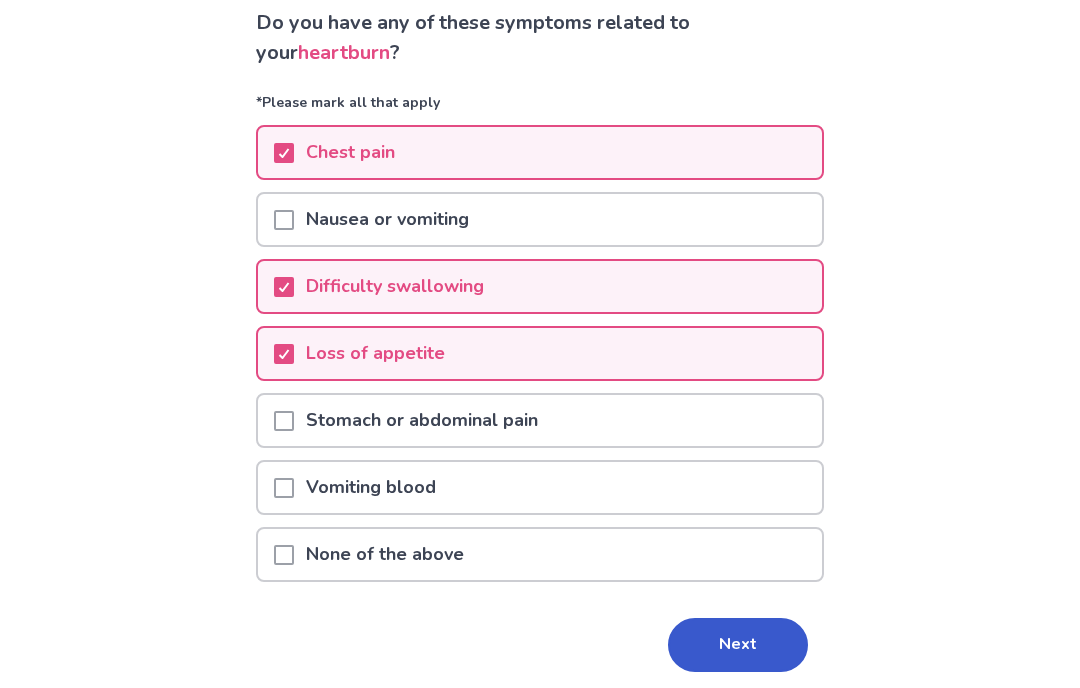 click on "Next" at bounding box center (738, 646) 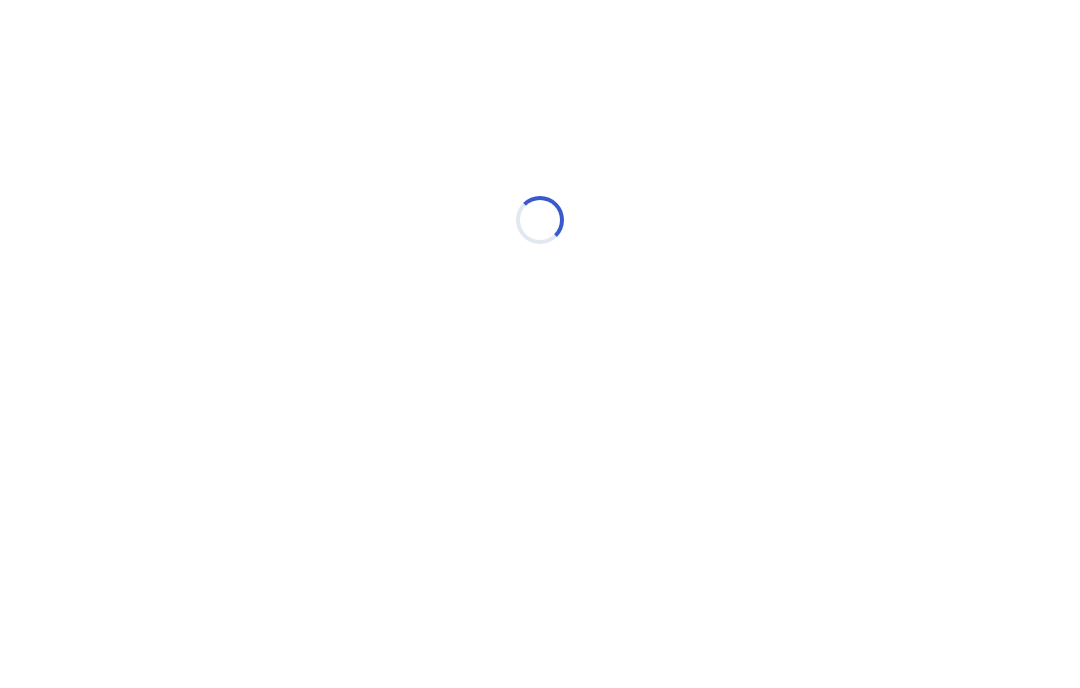 select on "*" 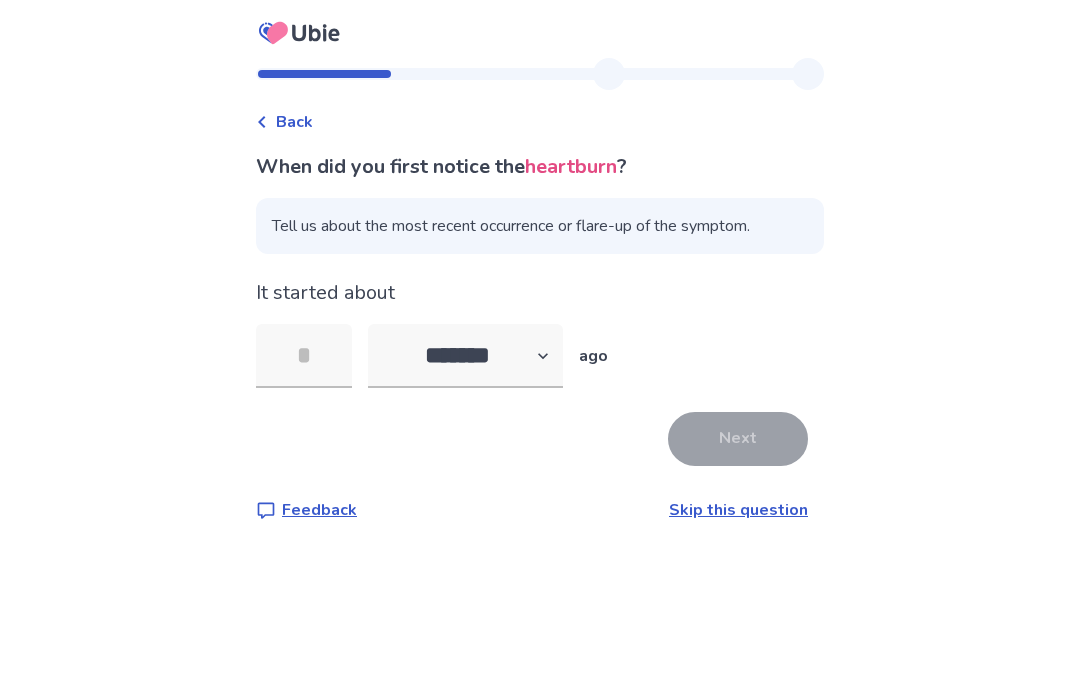 click at bounding box center [304, 356] 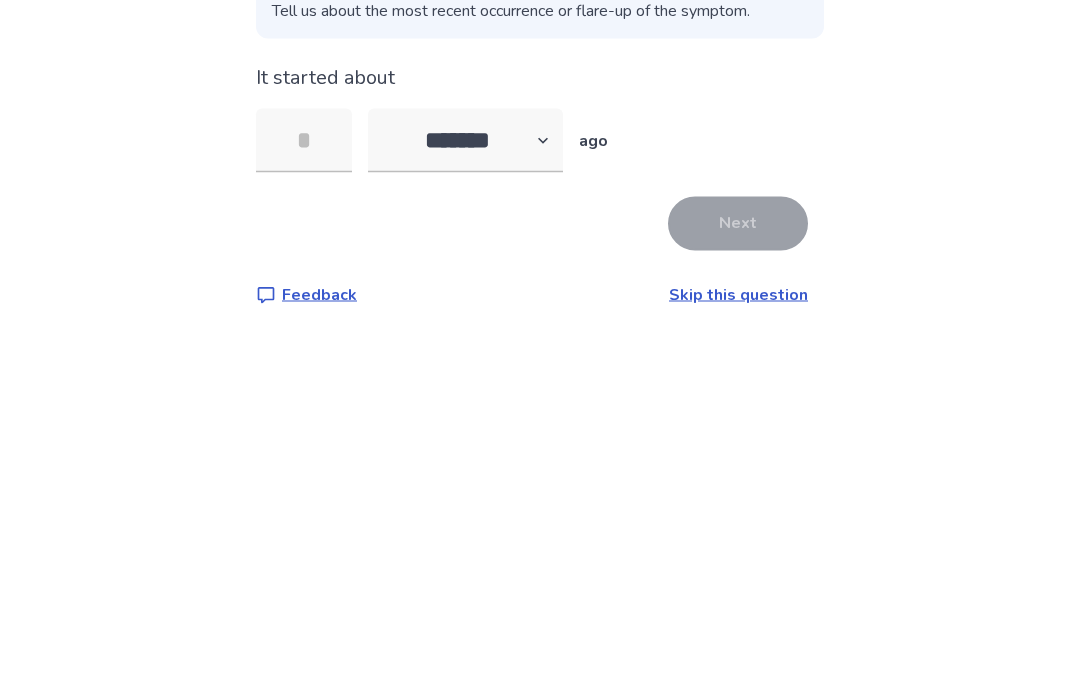 type on "*" 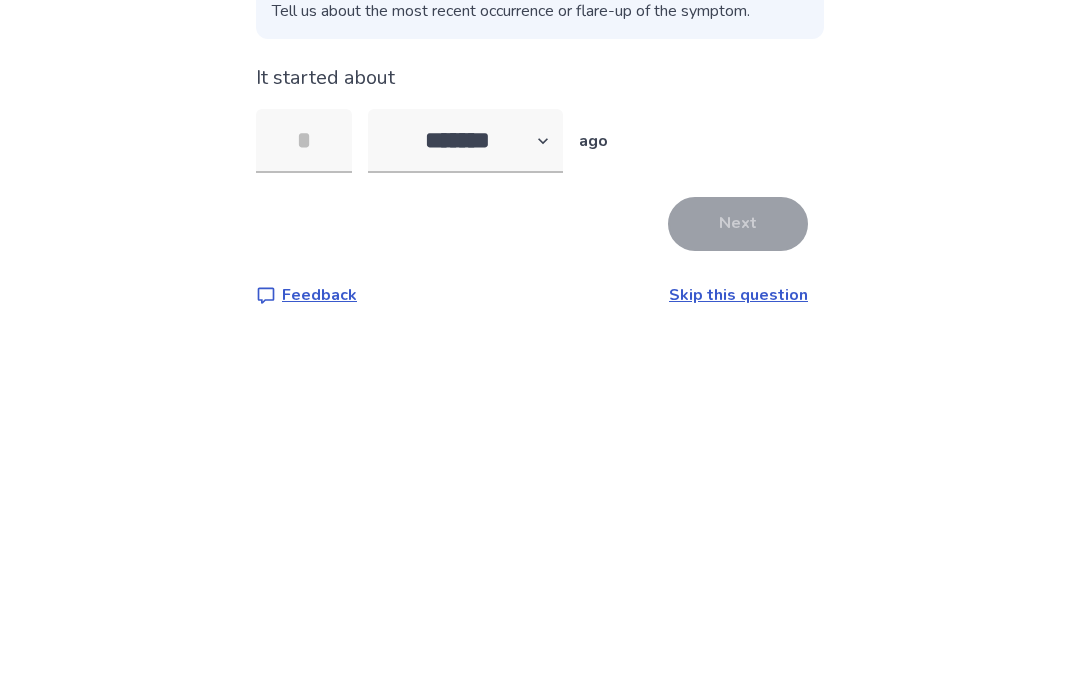type on "*" 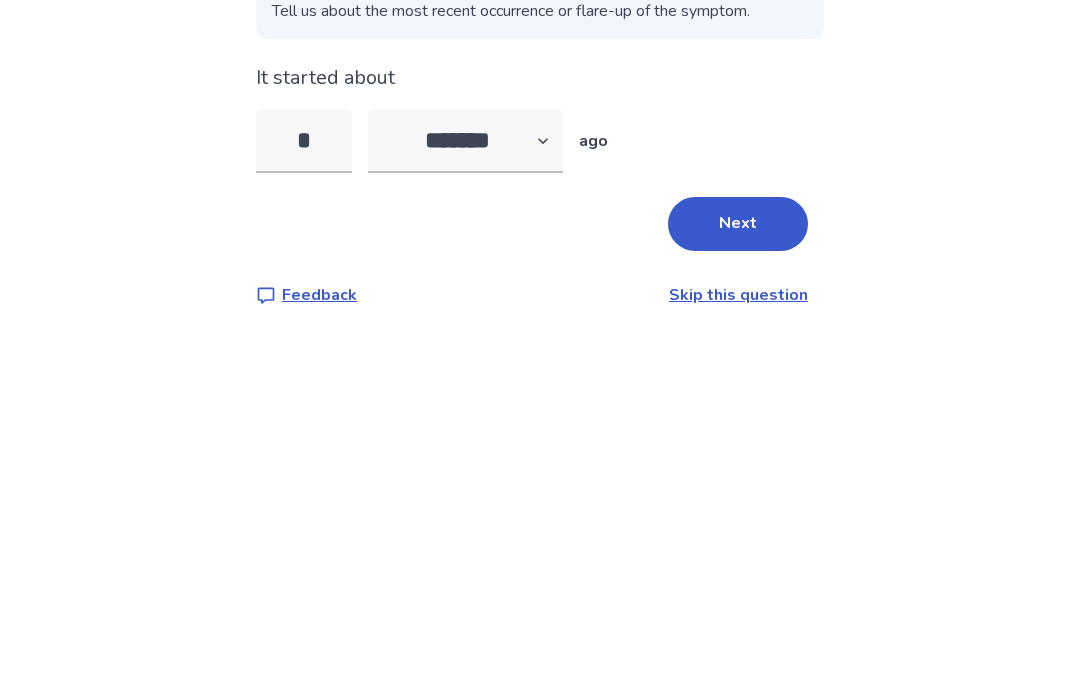 click on "Next" at bounding box center (738, 439) 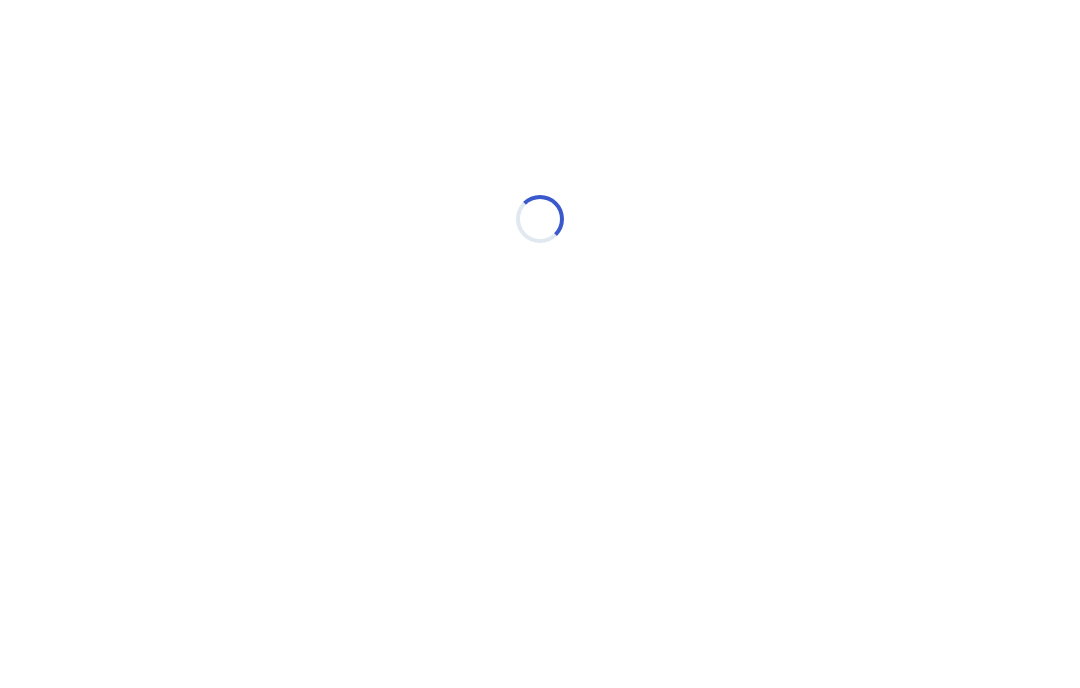 select on "*" 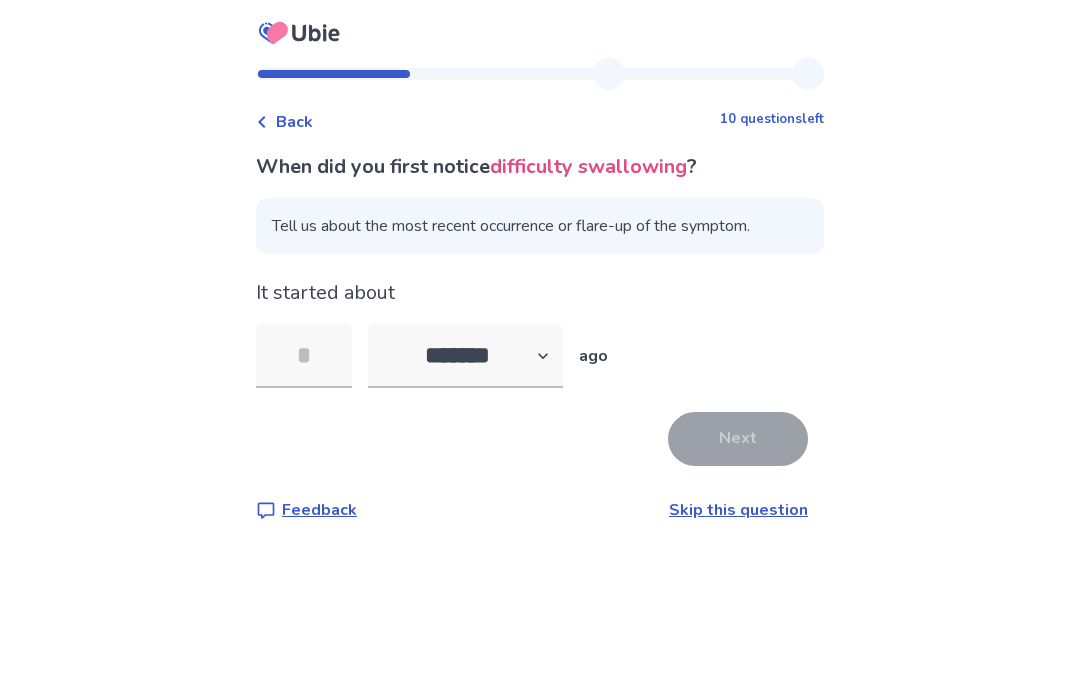 click at bounding box center (304, 356) 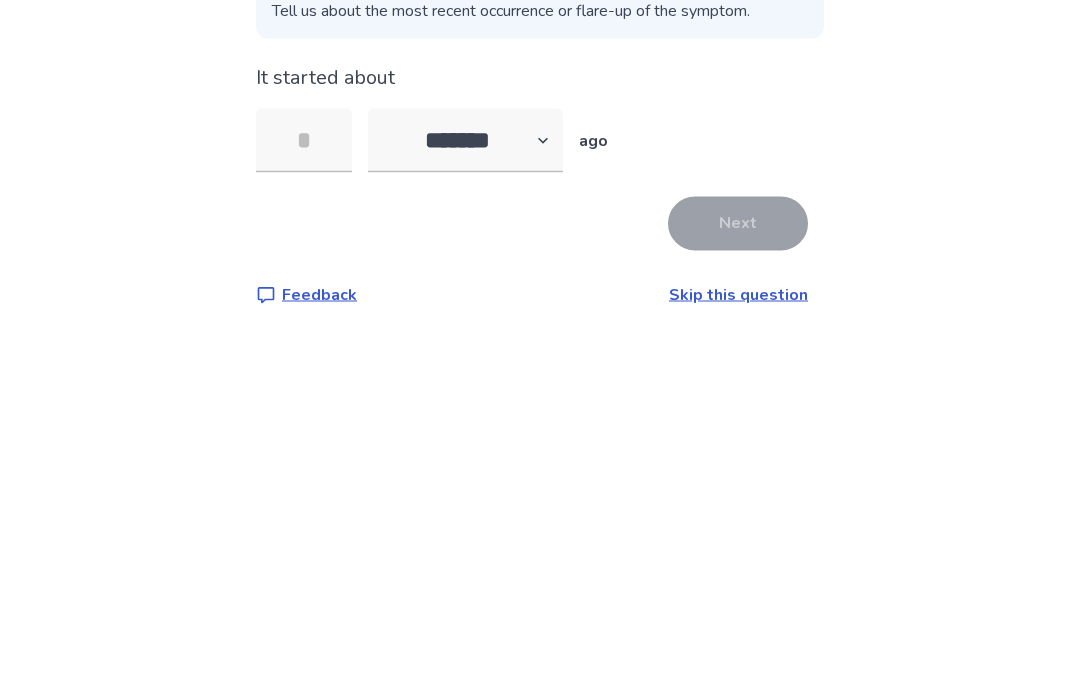 type on "*" 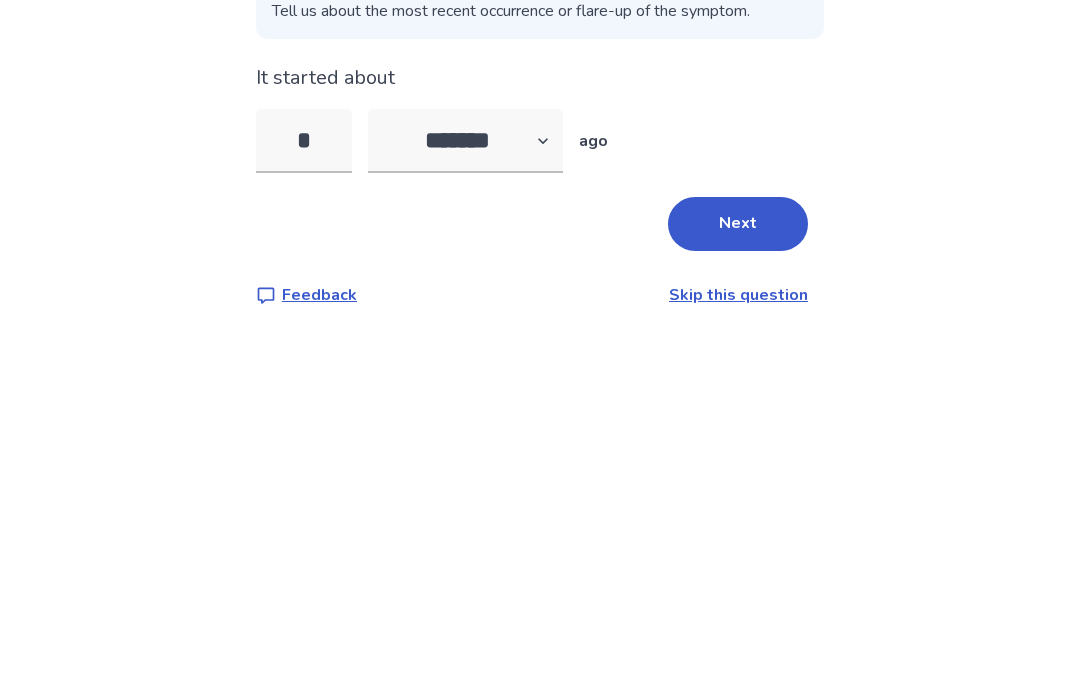 type on "**" 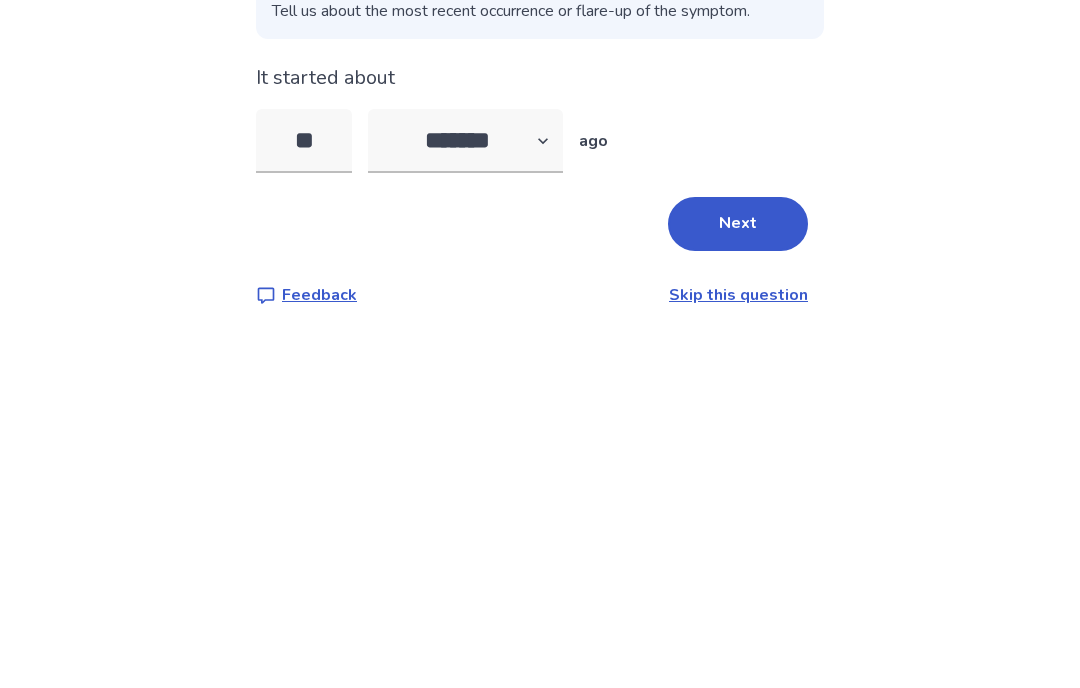 click on "Next" at bounding box center [738, 439] 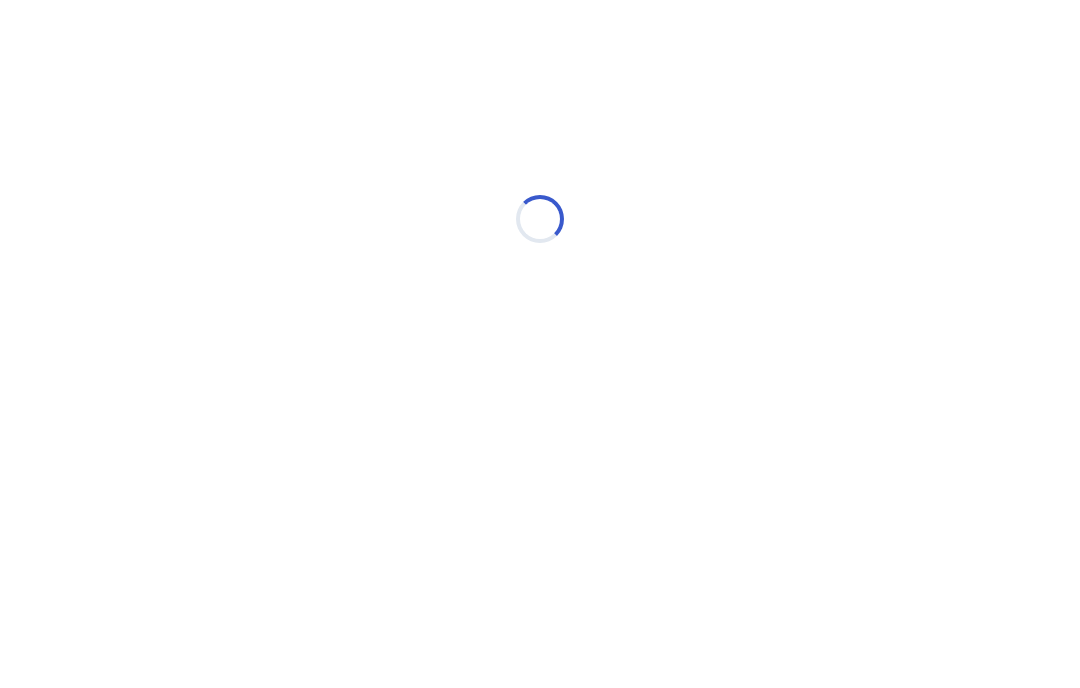 select on "*" 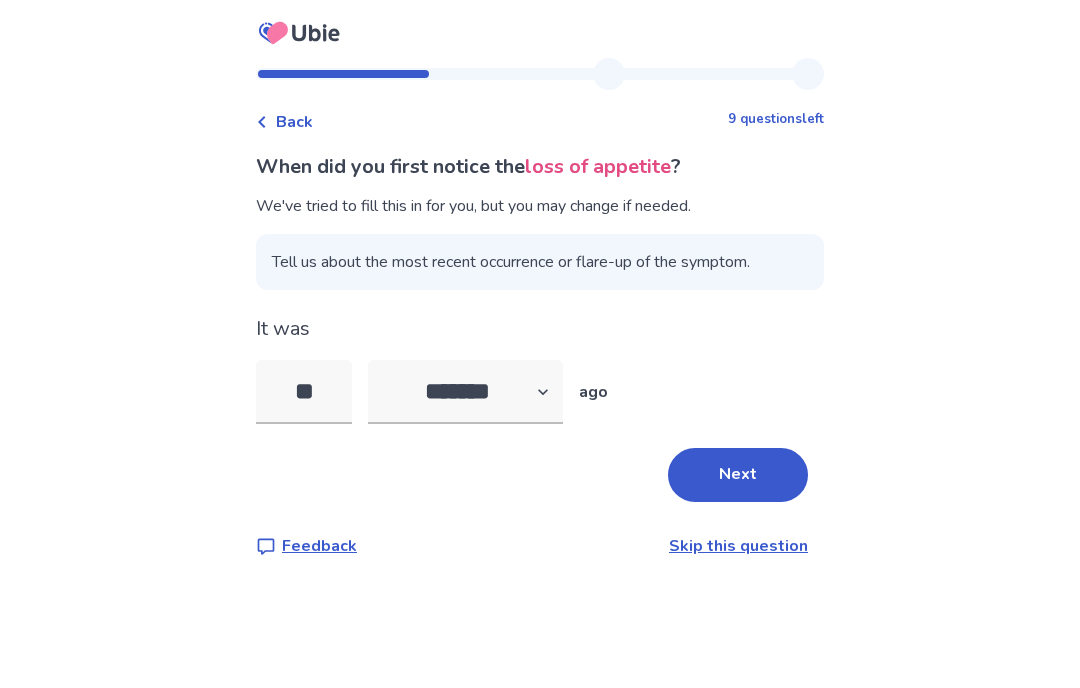 click on "**" at bounding box center (304, 392) 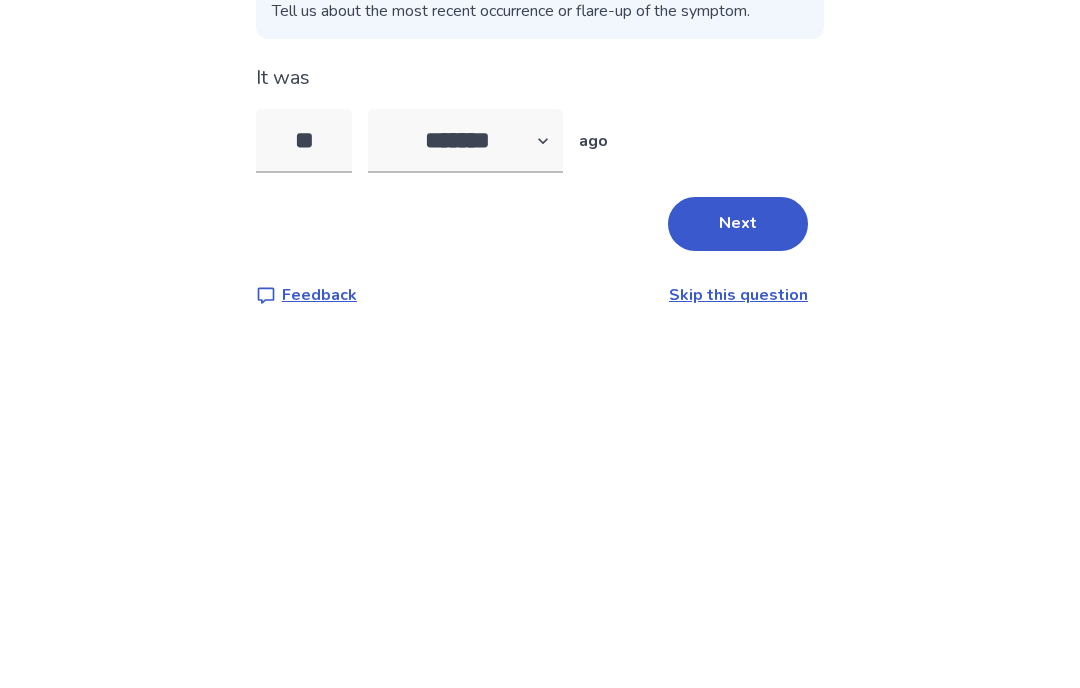click on "**" at bounding box center (304, 392) 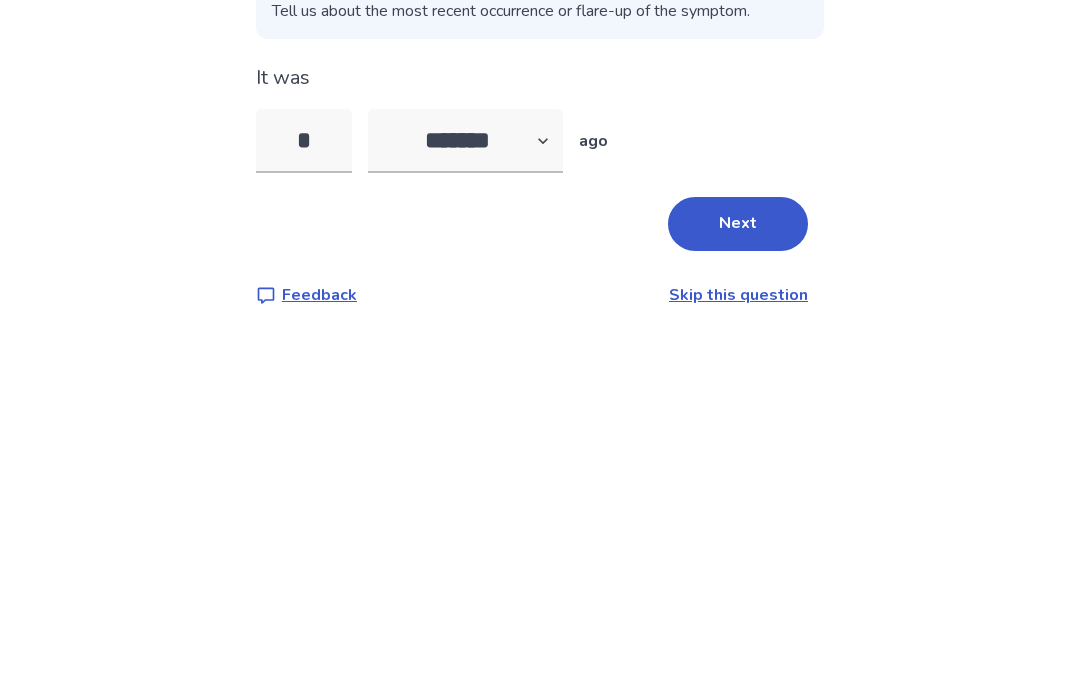click on "Next" at bounding box center [738, 475] 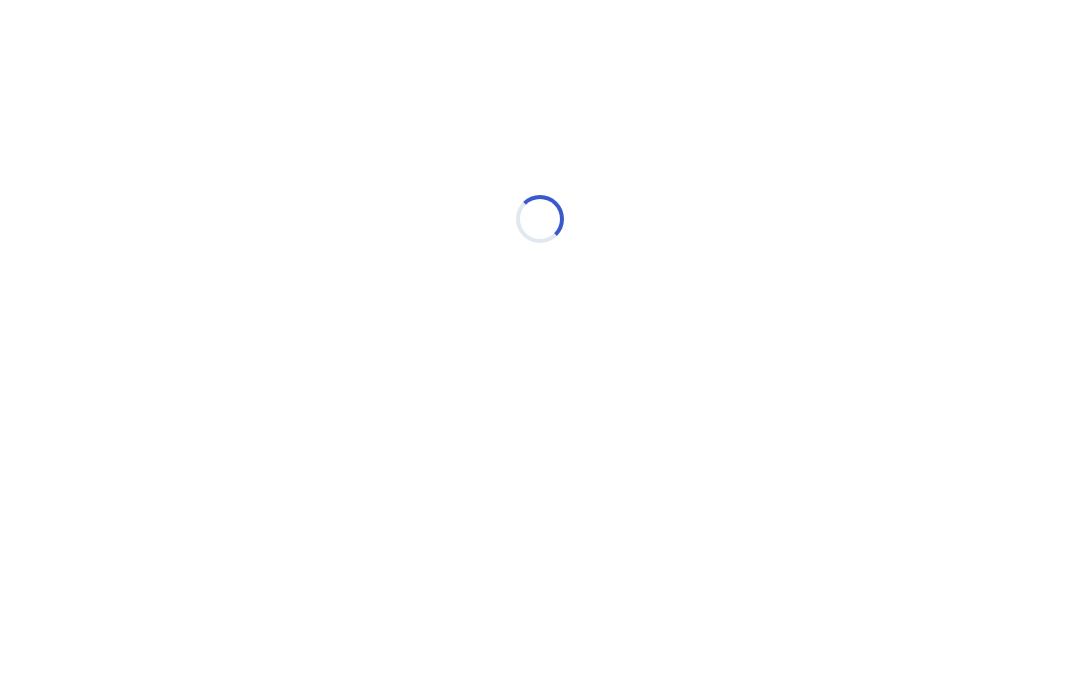 select on "*" 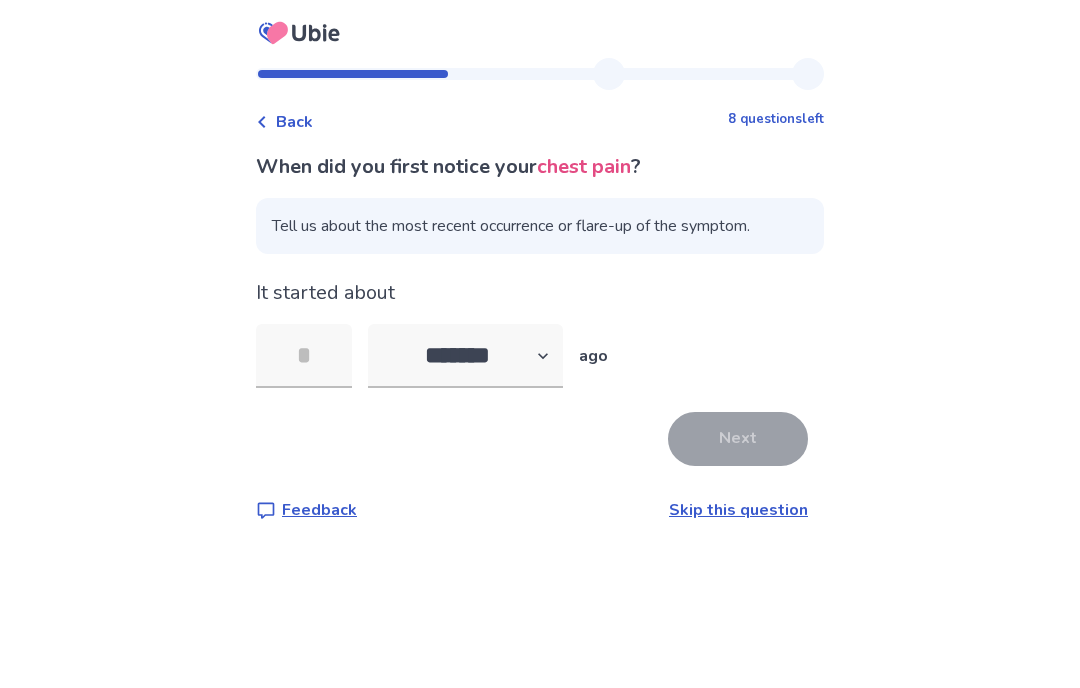 click at bounding box center (304, 356) 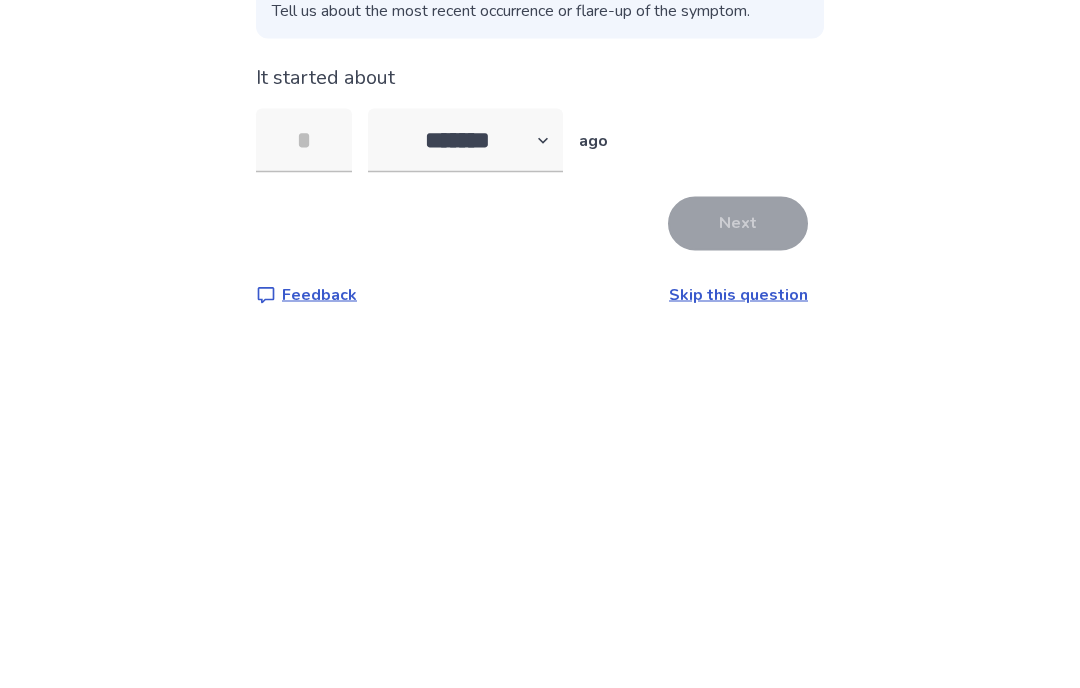 type on "*" 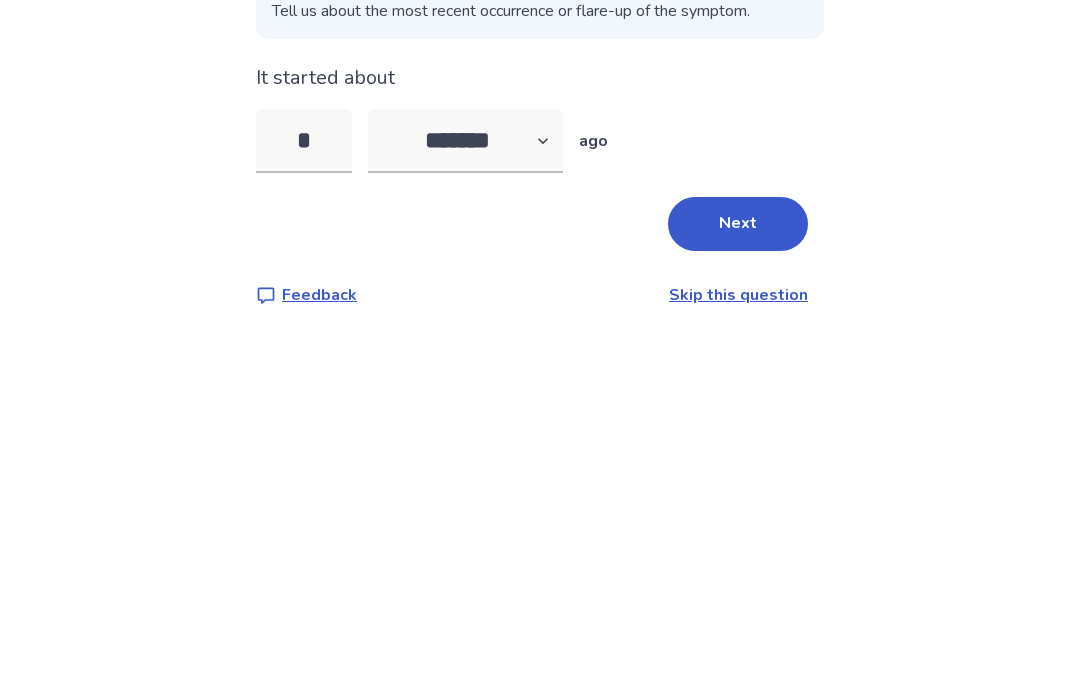 click on "Next" at bounding box center [738, 439] 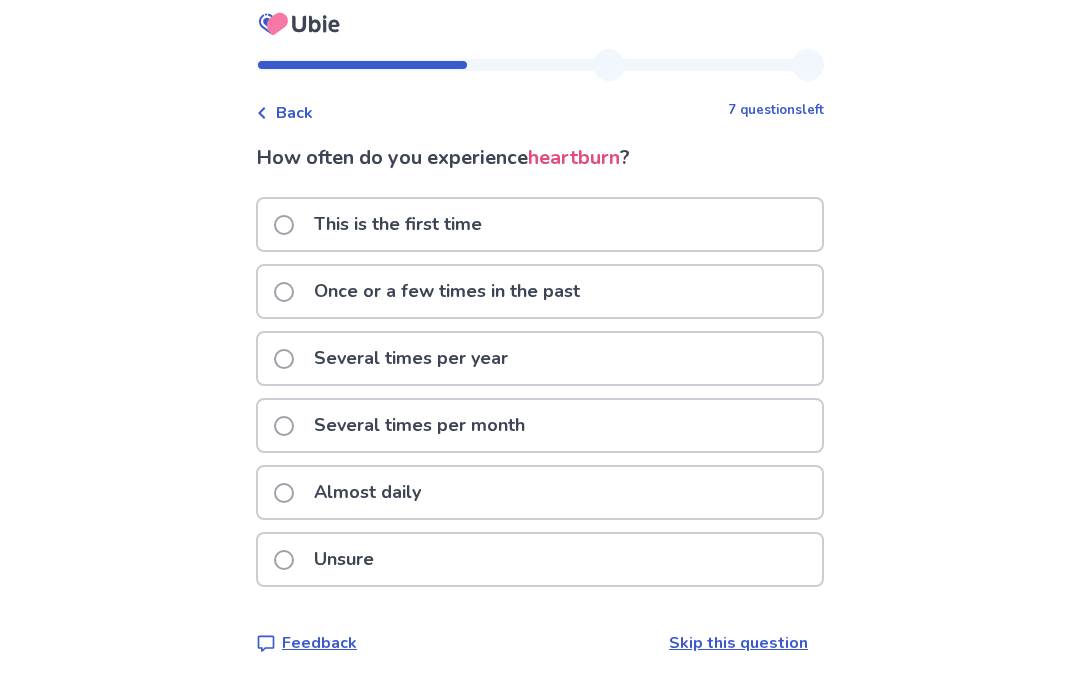 scroll, scrollTop: 73, scrollLeft: 0, axis: vertical 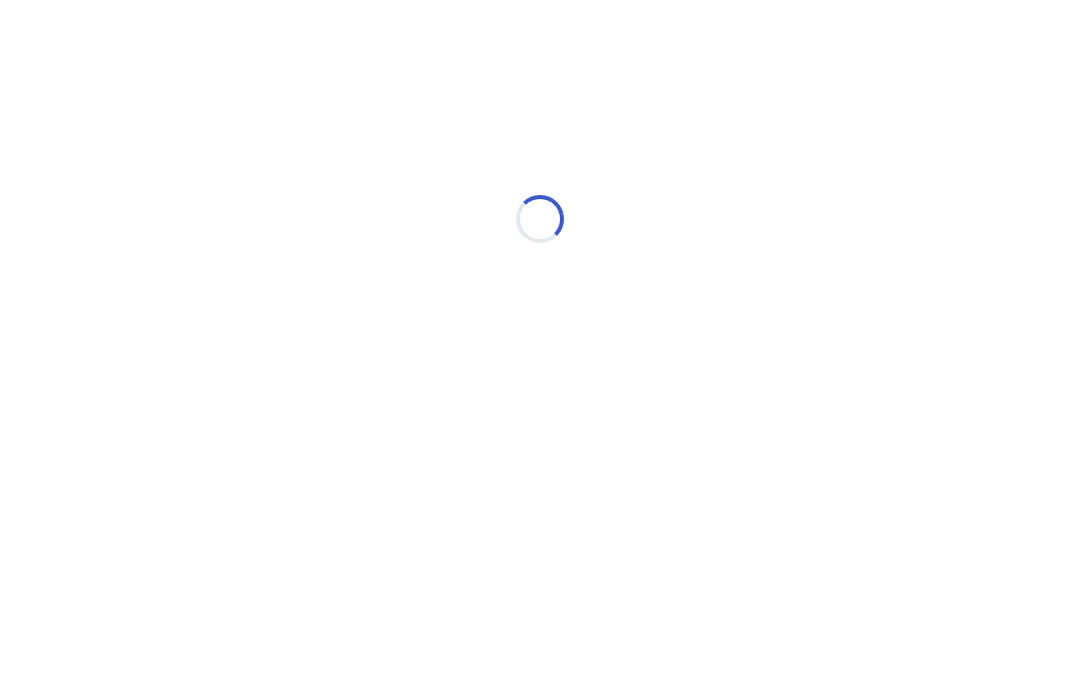 click on "Loading..." at bounding box center (540, 220) 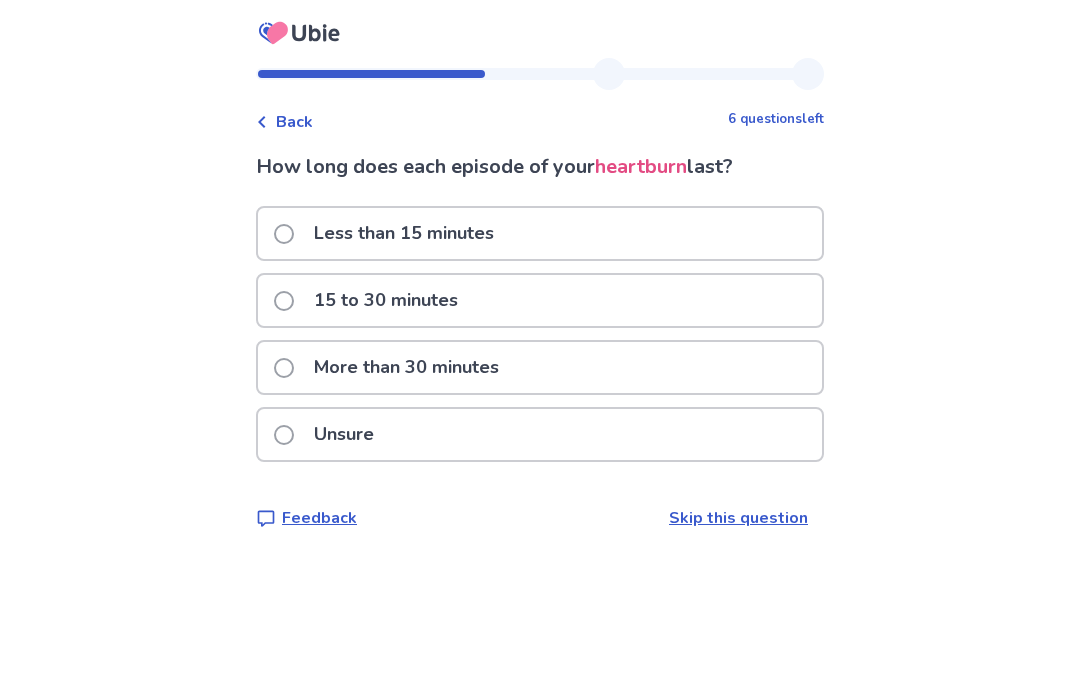click on "More than 30 minutes" at bounding box center [540, 367] 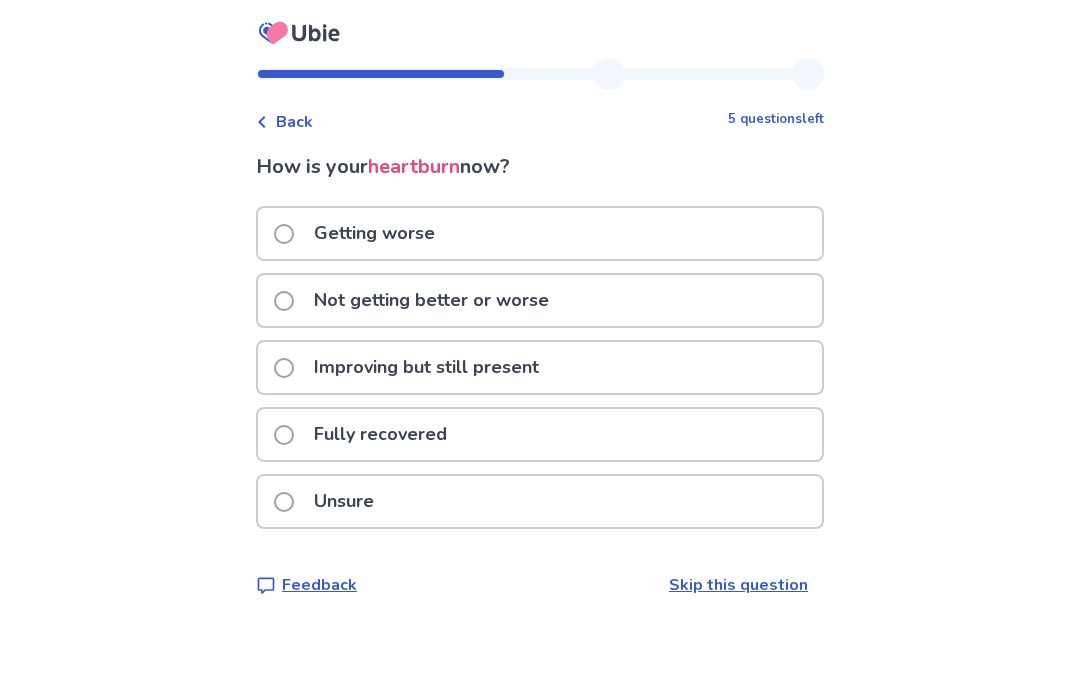 click on "Fully recovered" at bounding box center [540, 434] 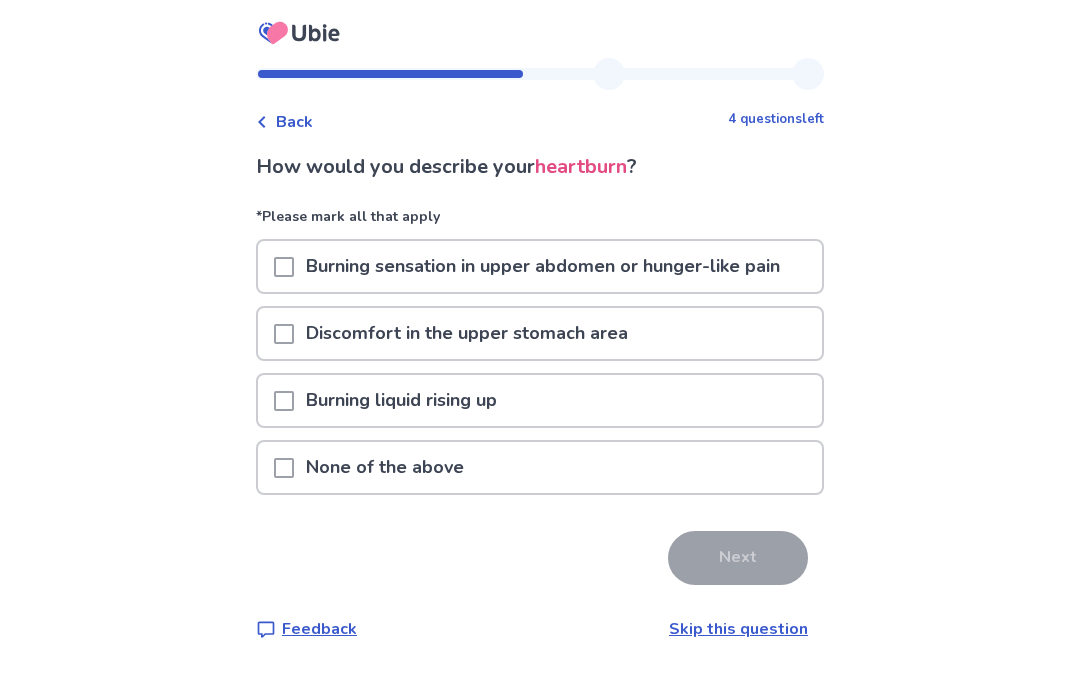 click on "Burning sensation in upper abdomen or hunger-like pain" at bounding box center (543, 266) 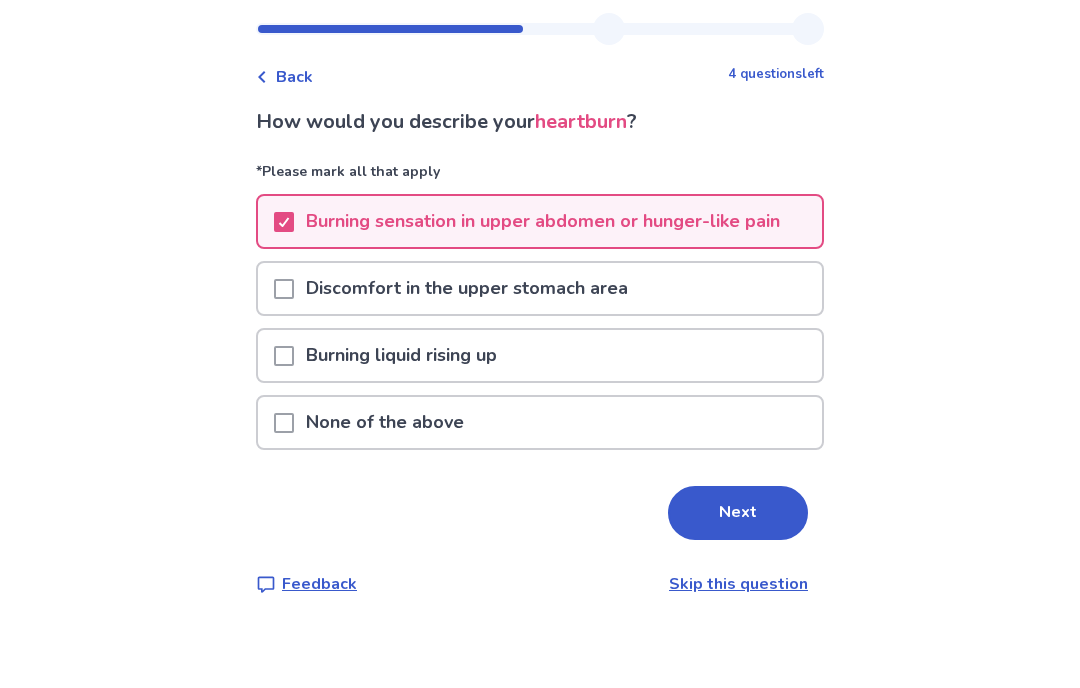 scroll, scrollTop: 0, scrollLeft: 0, axis: both 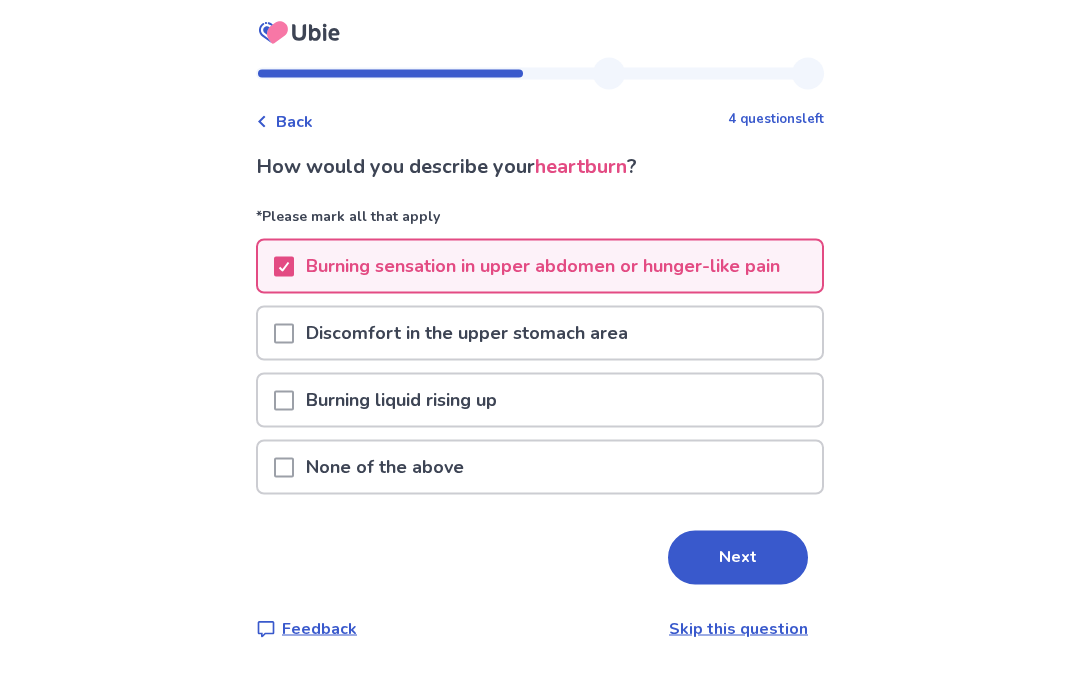 click on "Next" at bounding box center [738, 558] 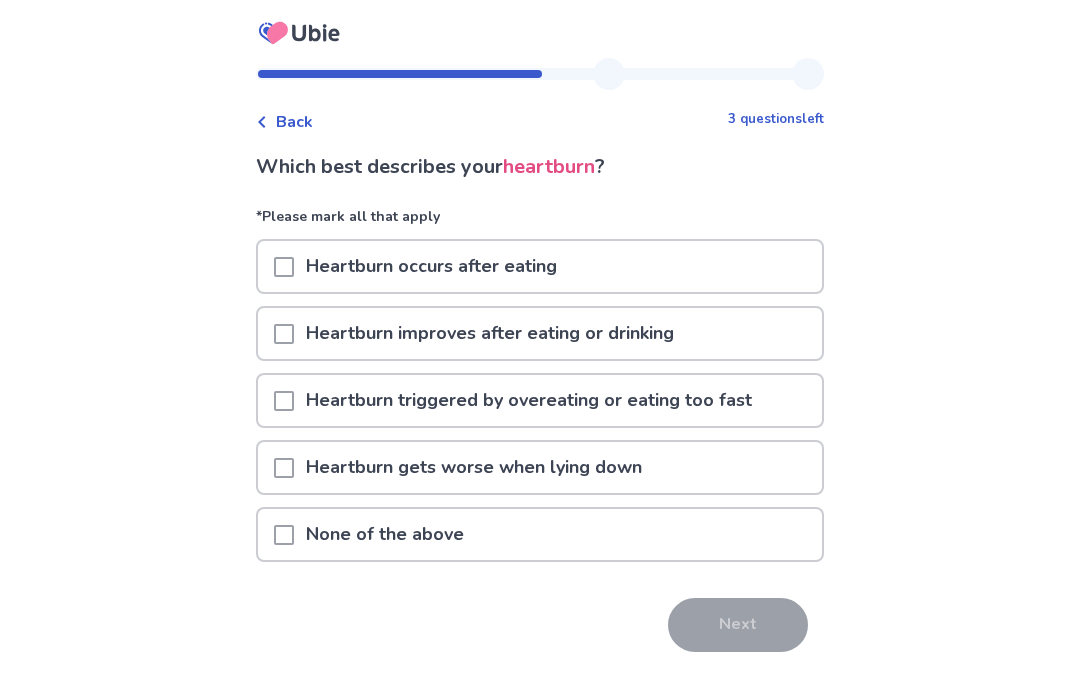 click on "Heartburn improves after eating or drinking" at bounding box center [490, 333] 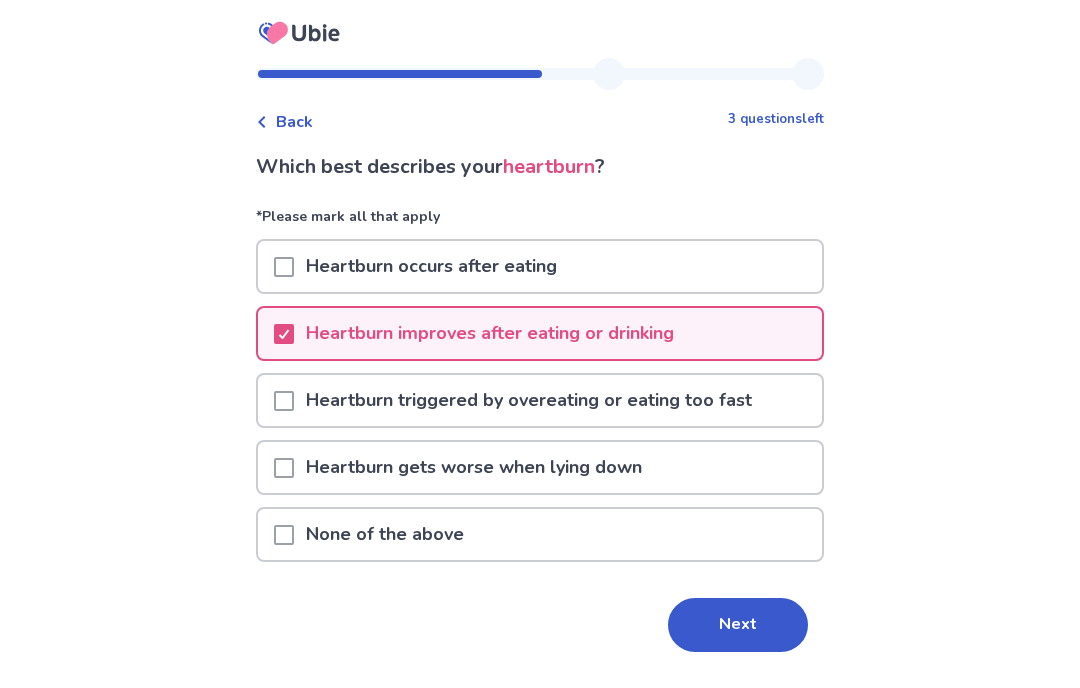click on "Heartburn triggered by overeating or eating too fast" at bounding box center (529, 400) 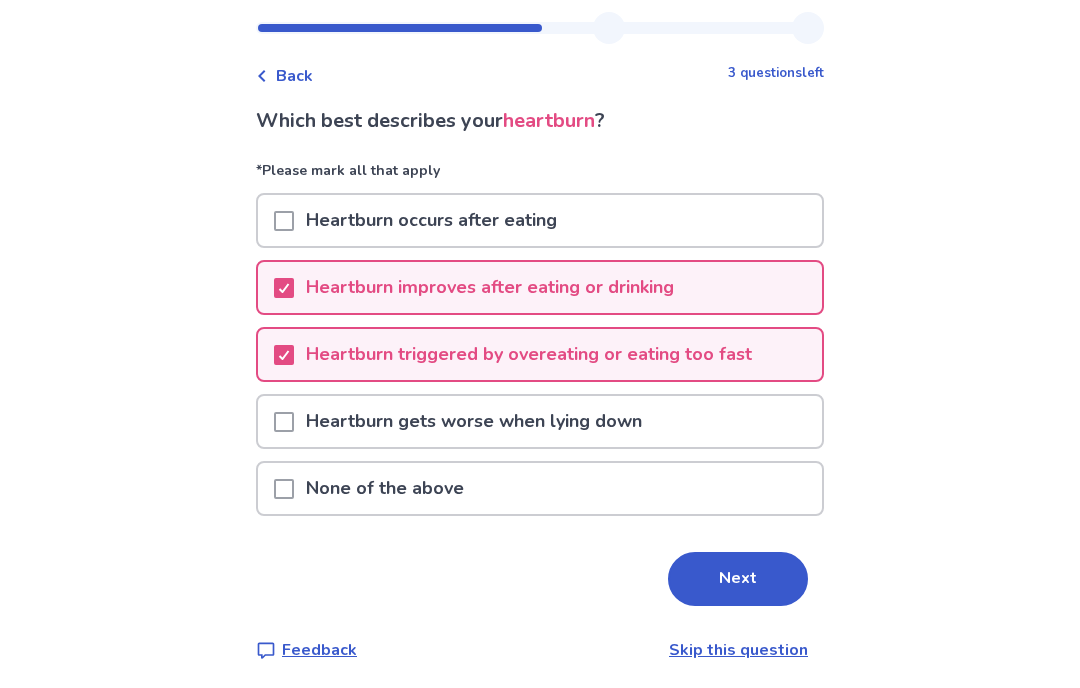 scroll, scrollTop: 73, scrollLeft: 0, axis: vertical 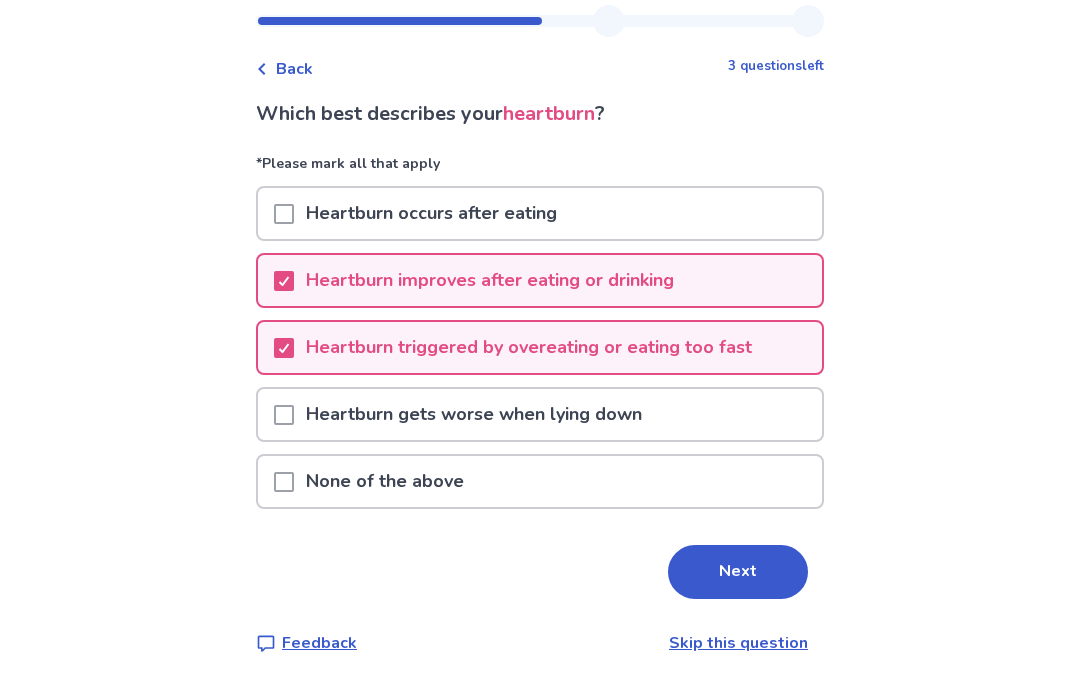 click on "Which best describes your  heartburn ? *Please mark all that apply Heartburn occurs after eating Heartburn improves after eating or drinking Heartburn triggered by overeating or eating too fast Heartburn gets worse when lying down None of the above Next Feedback Skip this question" at bounding box center [540, 378] 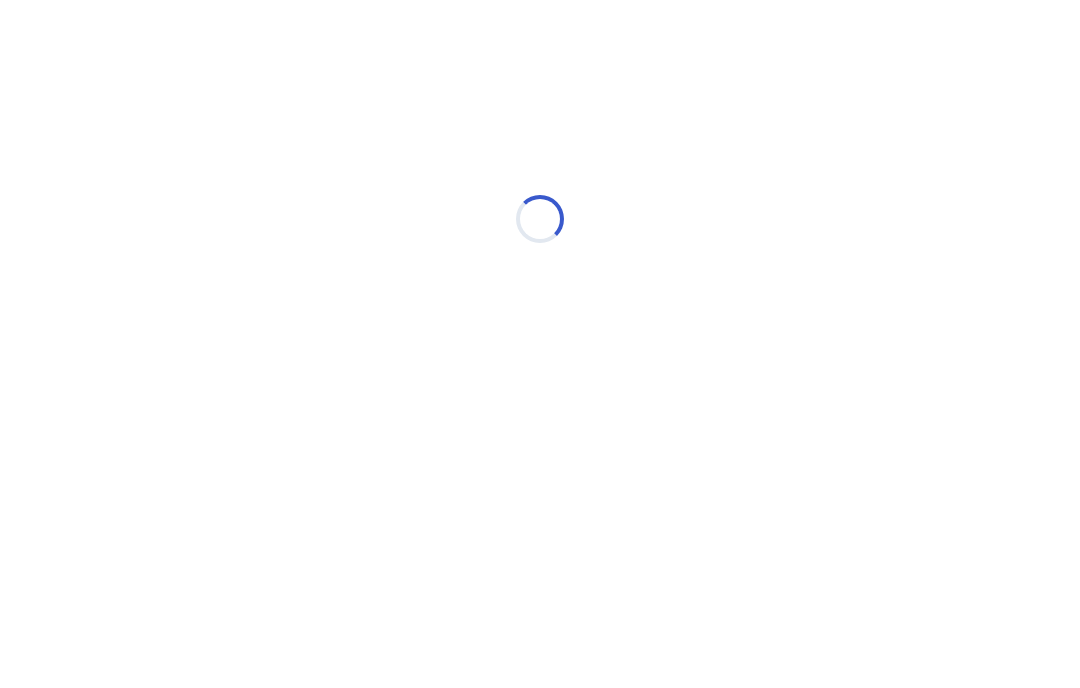 click on "Loading... Ubie Symptom Checker" at bounding box center (540, 210) 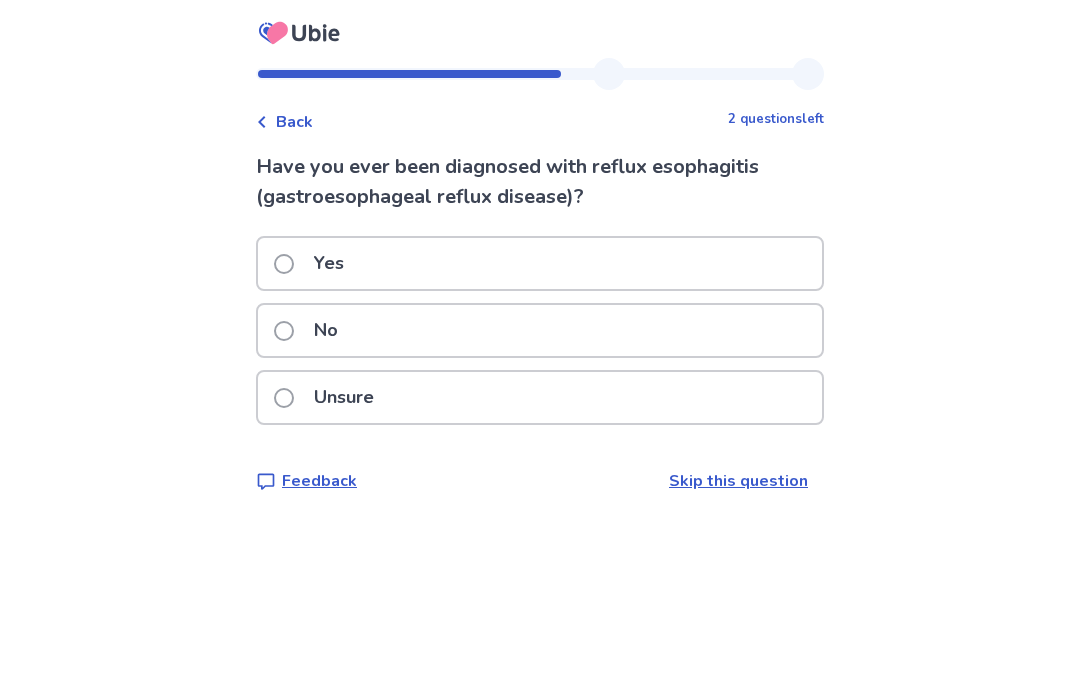 click on "No" at bounding box center [540, 330] 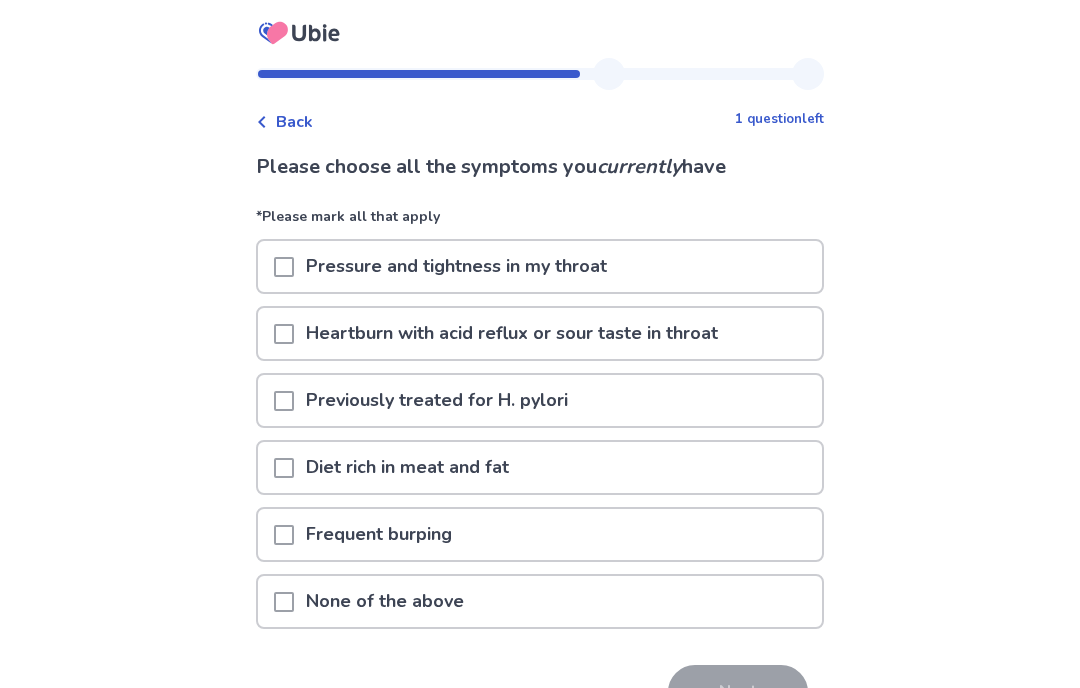 click on "None of the above" at bounding box center [540, 601] 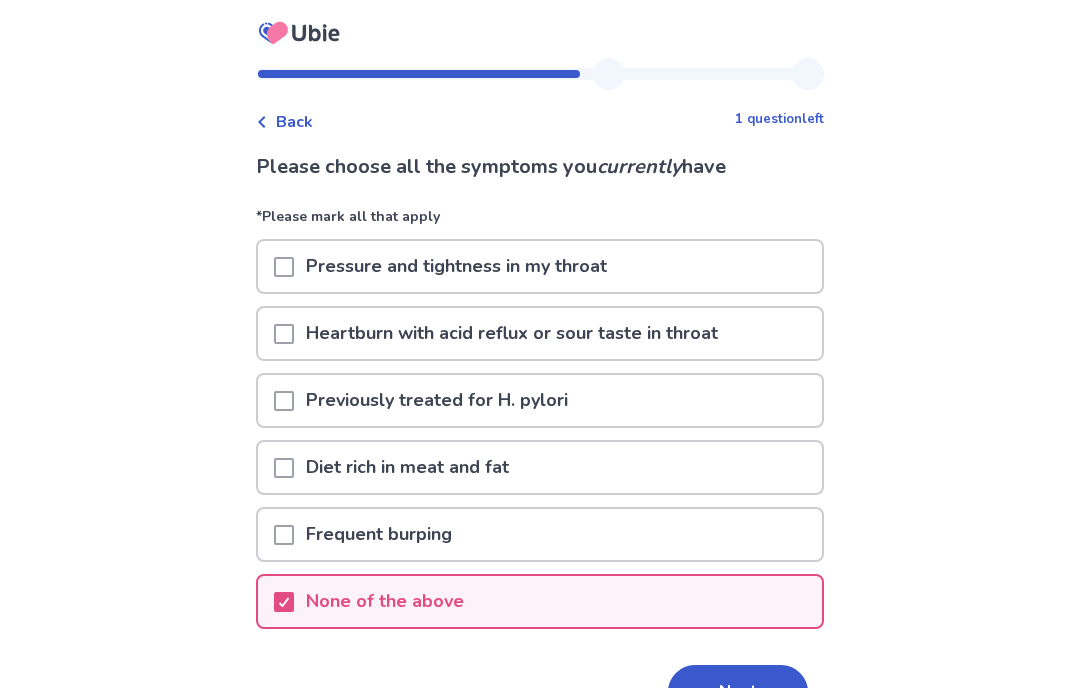 click on "Next" at bounding box center (738, 692) 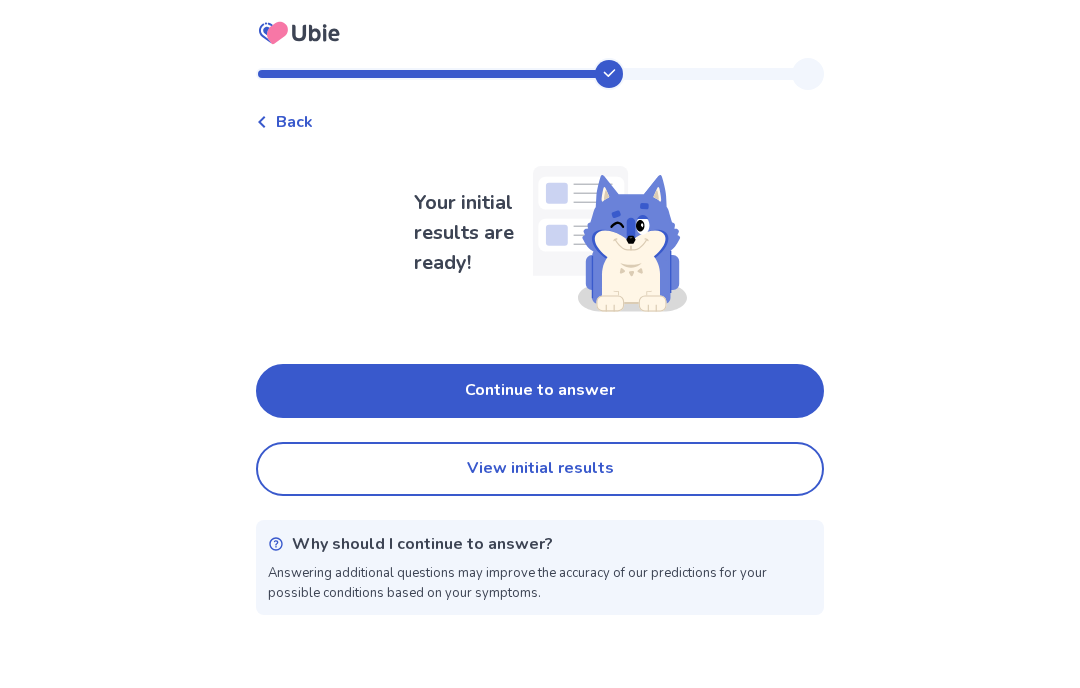 click on "Continue to answer" at bounding box center (540, 391) 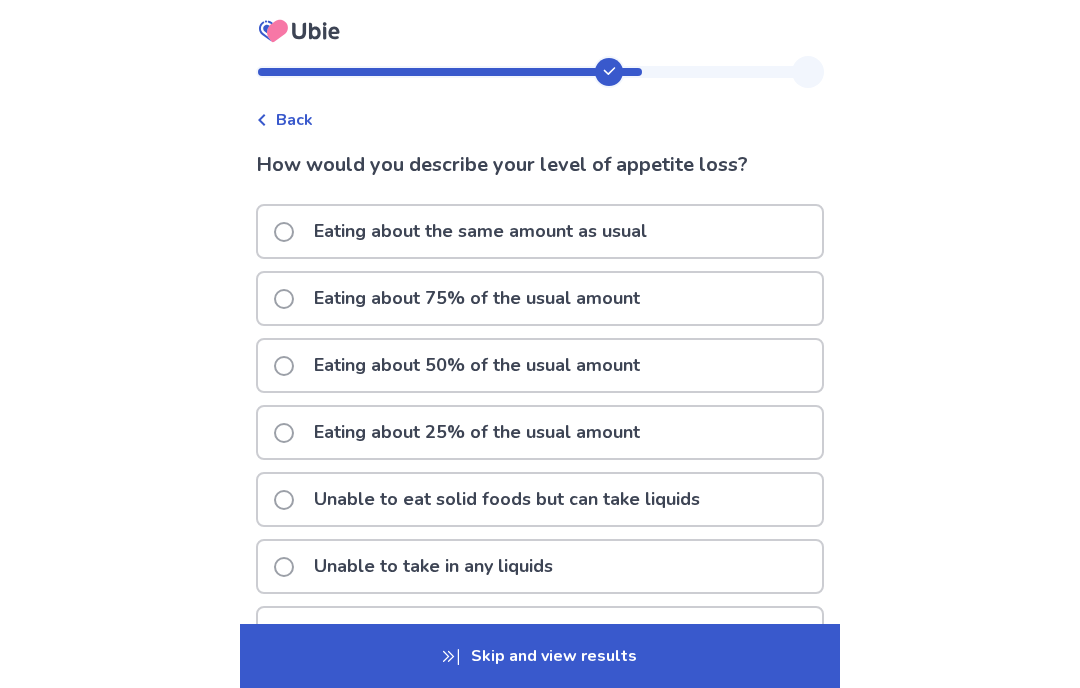 scroll, scrollTop: 66, scrollLeft: 0, axis: vertical 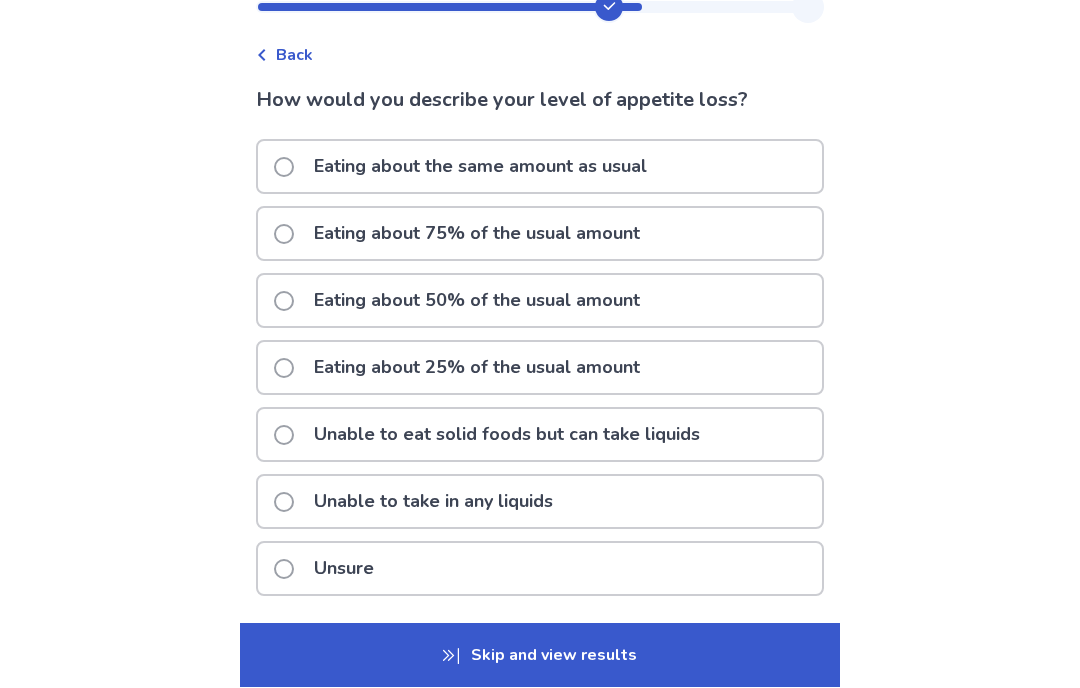 click on "How would you describe your level of appetite loss? Eating about the same amount as usual Eating about 75% of the usual amount Eating about 50% of the usual amount Eating about 25% of the usual amount Unable to eat solid foods but can take liquids Unable to take in any liquids Unsure Feedback Skip this question" at bounding box center (540, 375) 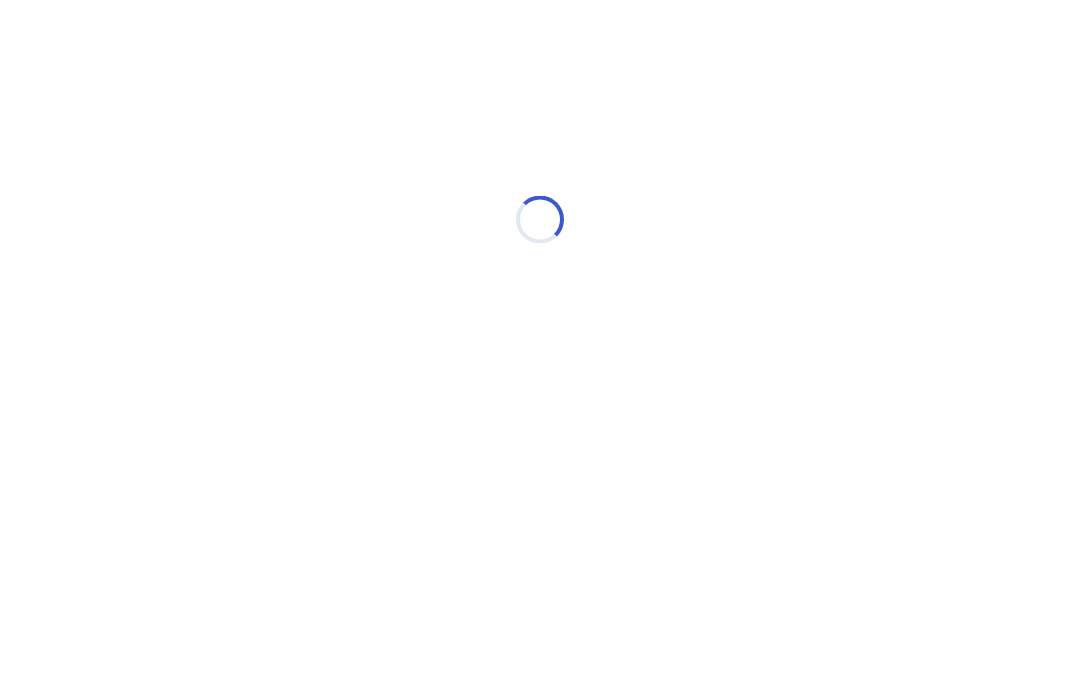 scroll, scrollTop: 0, scrollLeft: 0, axis: both 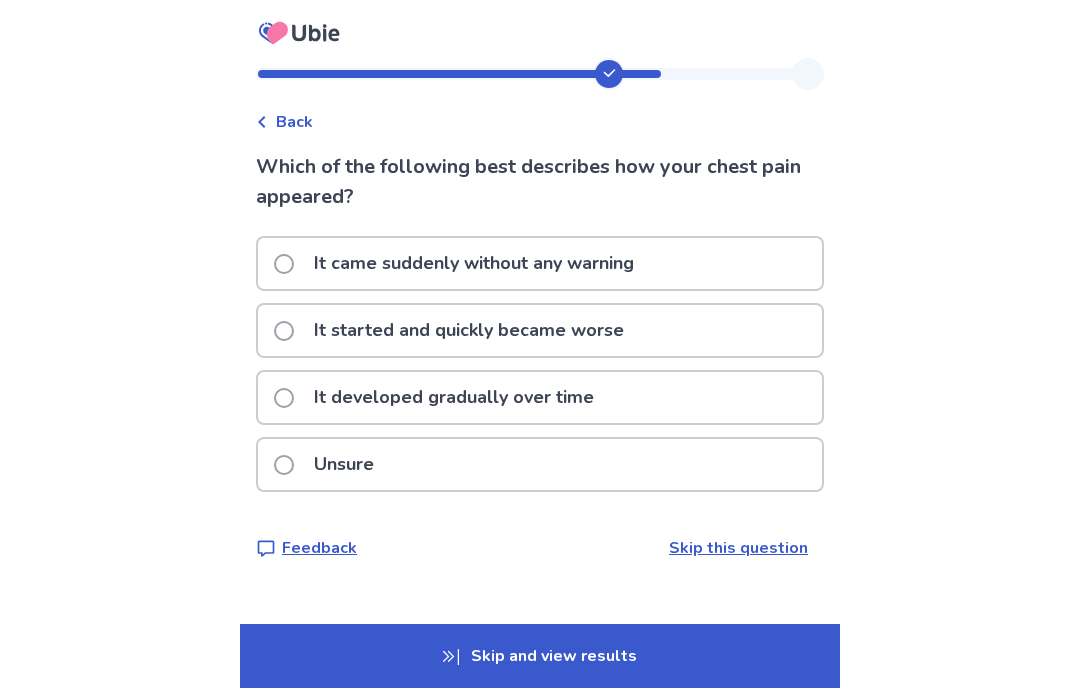 click on "It came suddenly without any warning" at bounding box center [540, 263] 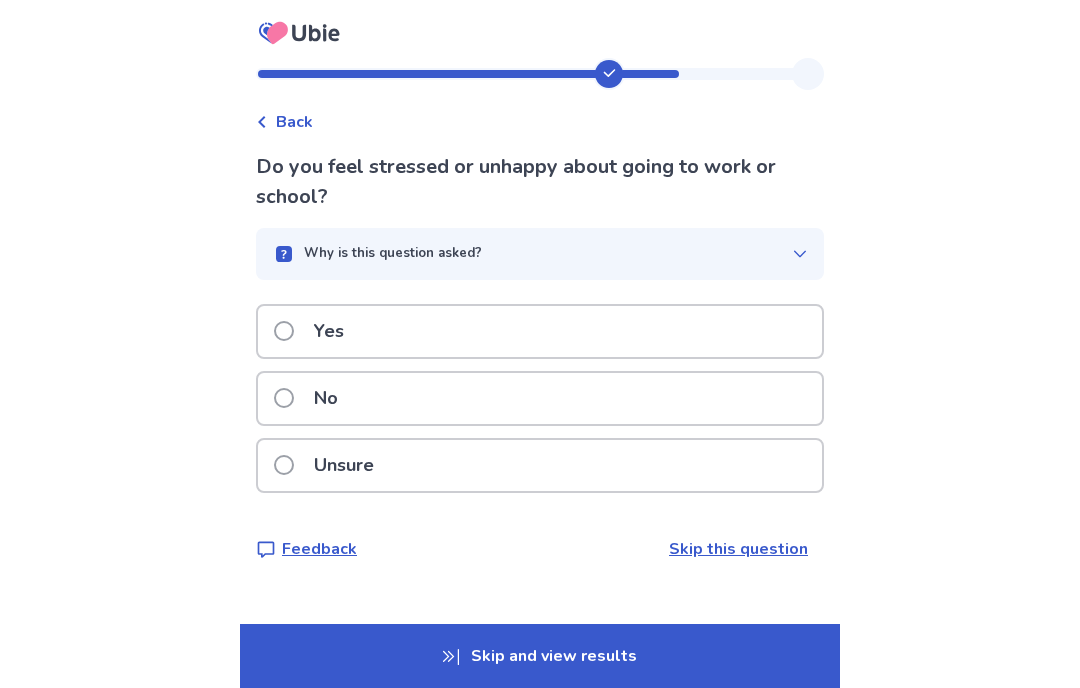 click on "Yes" at bounding box center (540, 331) 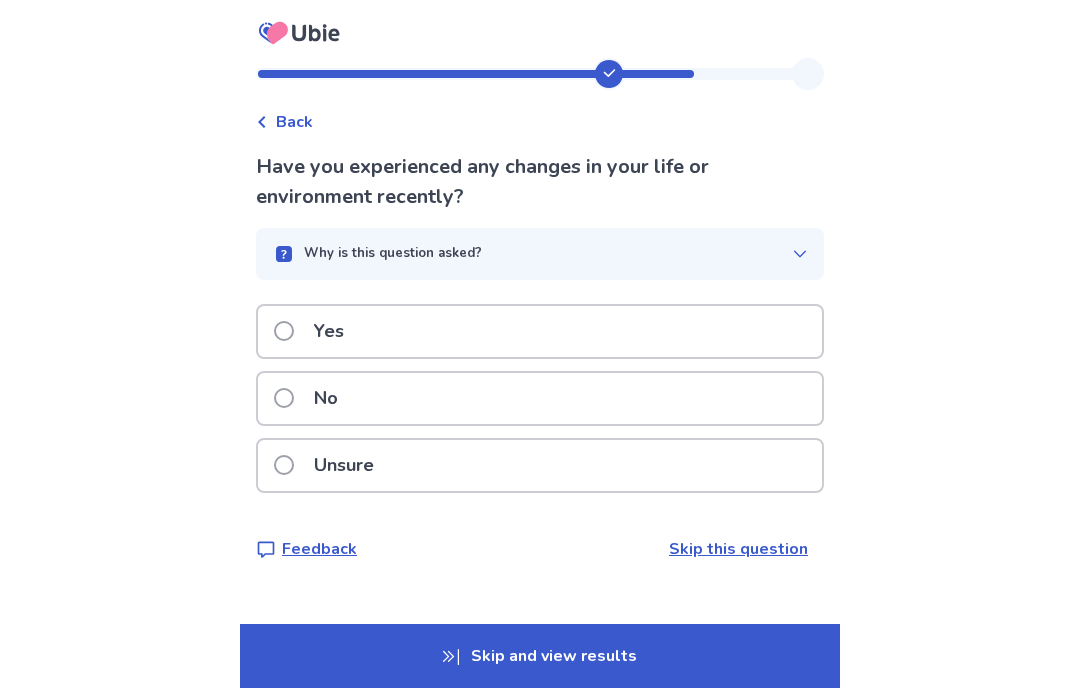 click on "No" at bounding box center (540, 398) 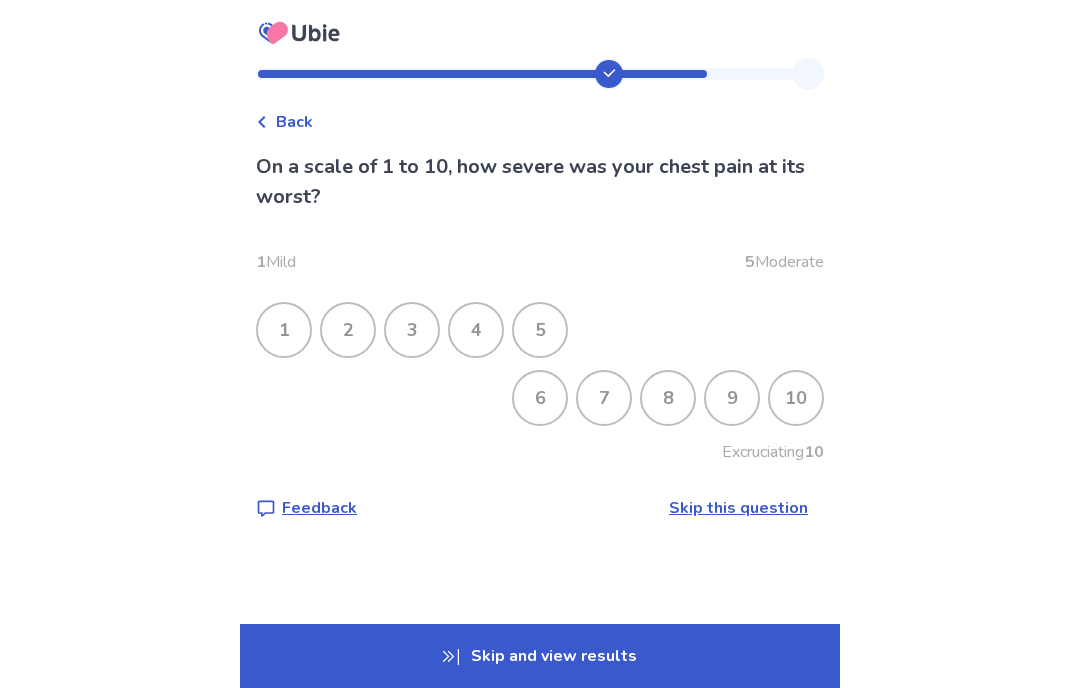 click on "6" at bounding box center [540, 398] 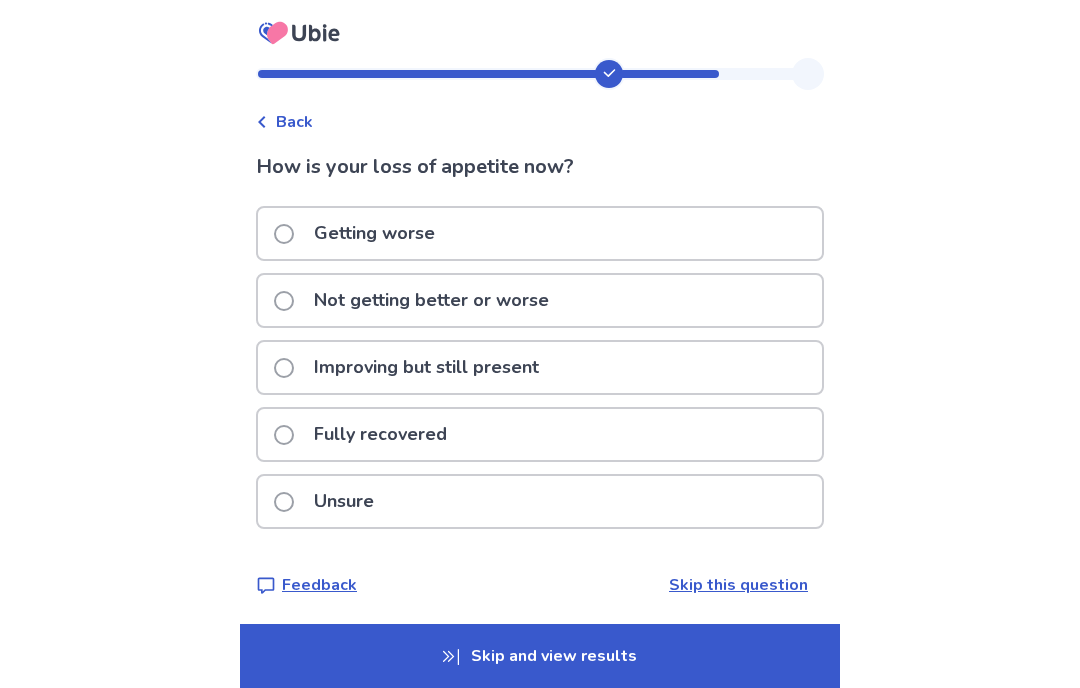 click on "Improving but still present" at bounding box center (540, 367) 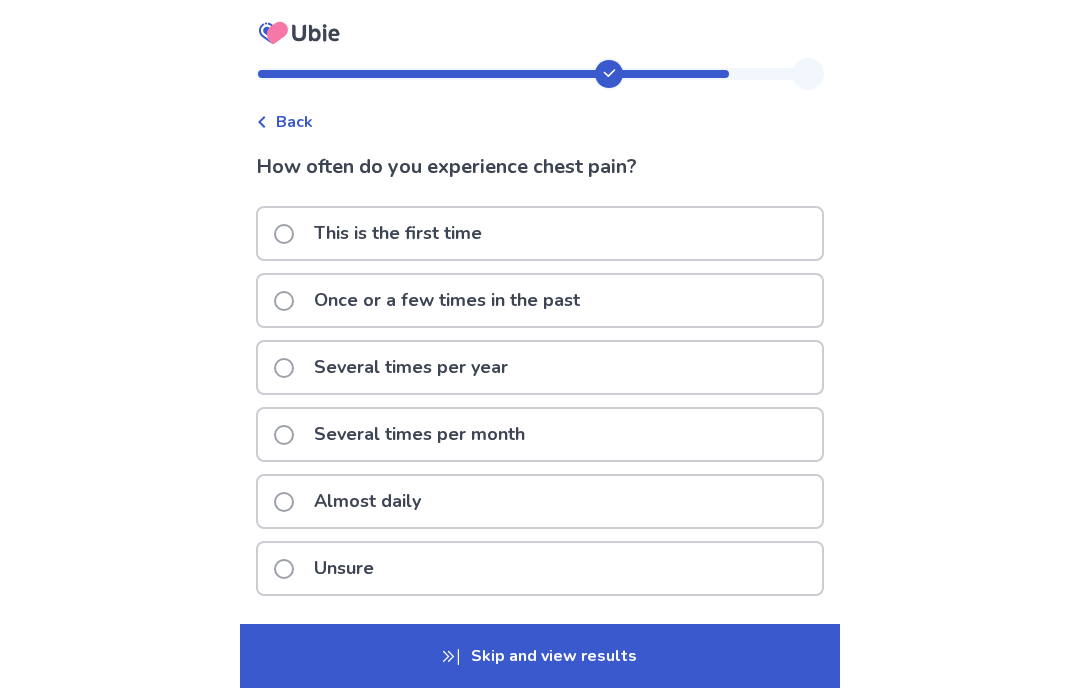 click on "This is the first time" at bounding box center [540, 233] 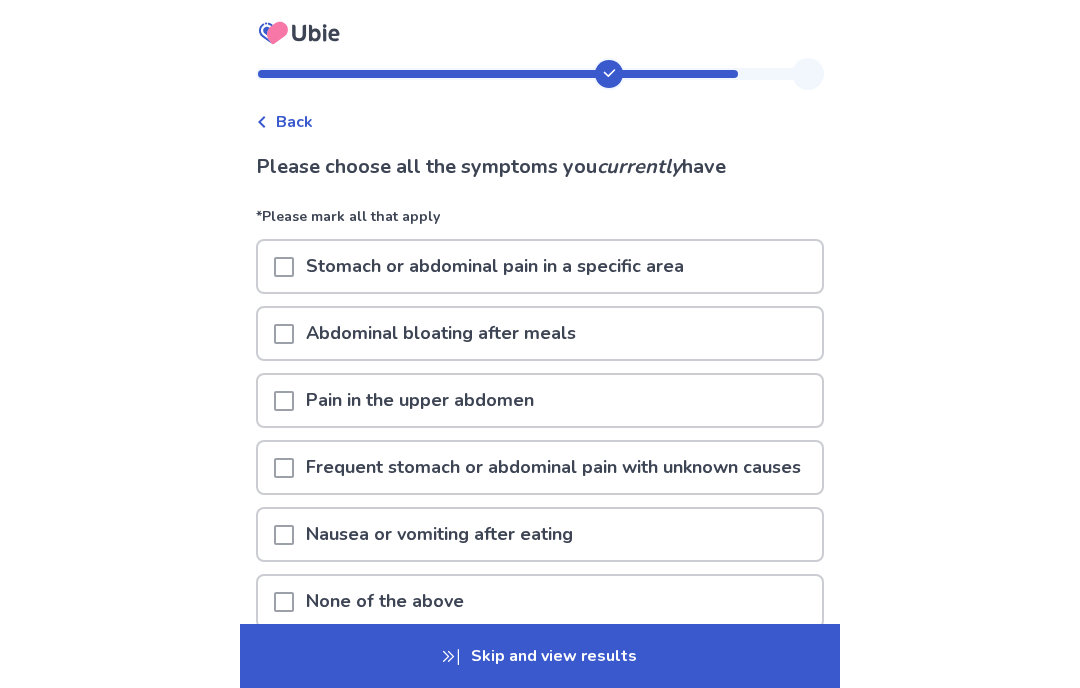 click on "Skip and view results" at bounding box center (540, 656) 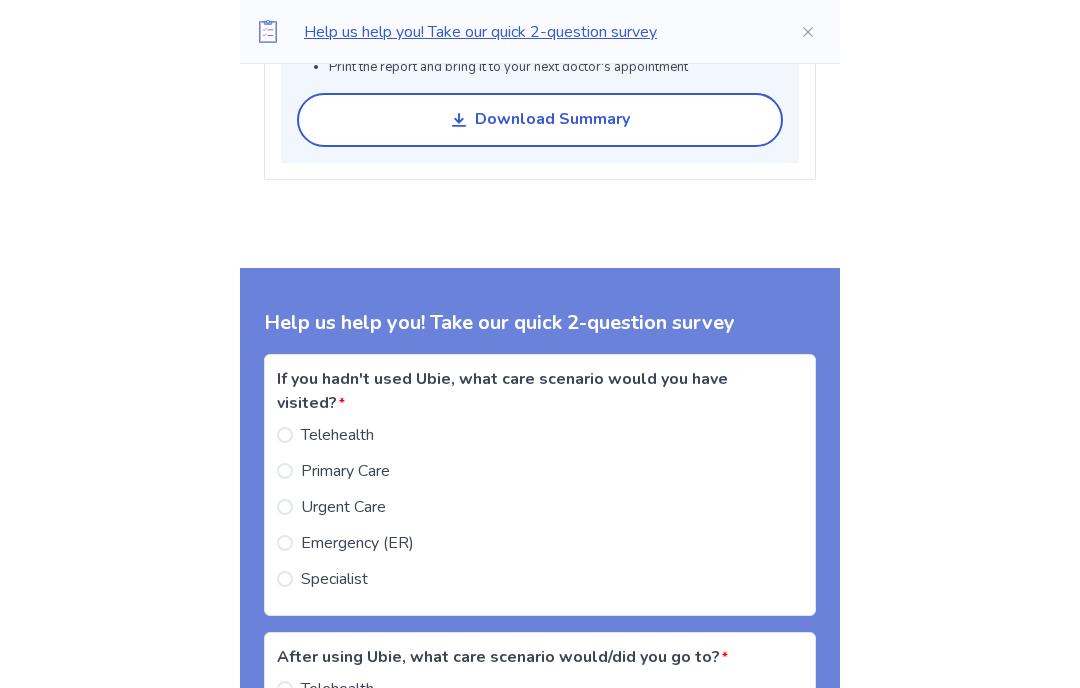 scroll, scrollTop: 1806, scrollLeft: 0, axis: vertical 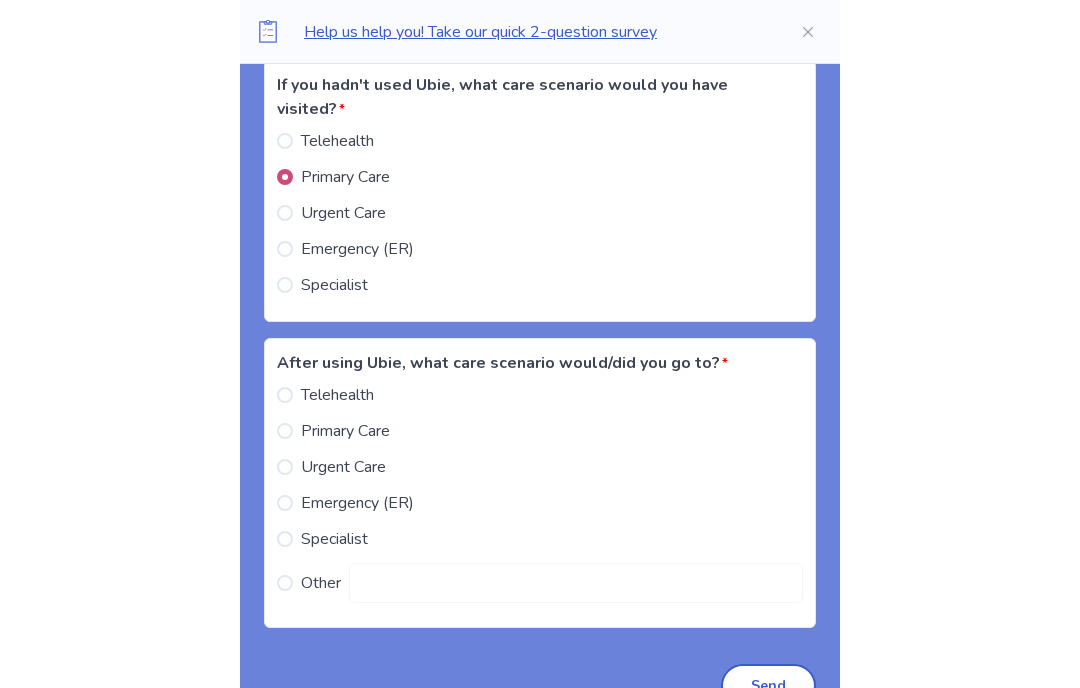 click at bounding box center (285, 503) 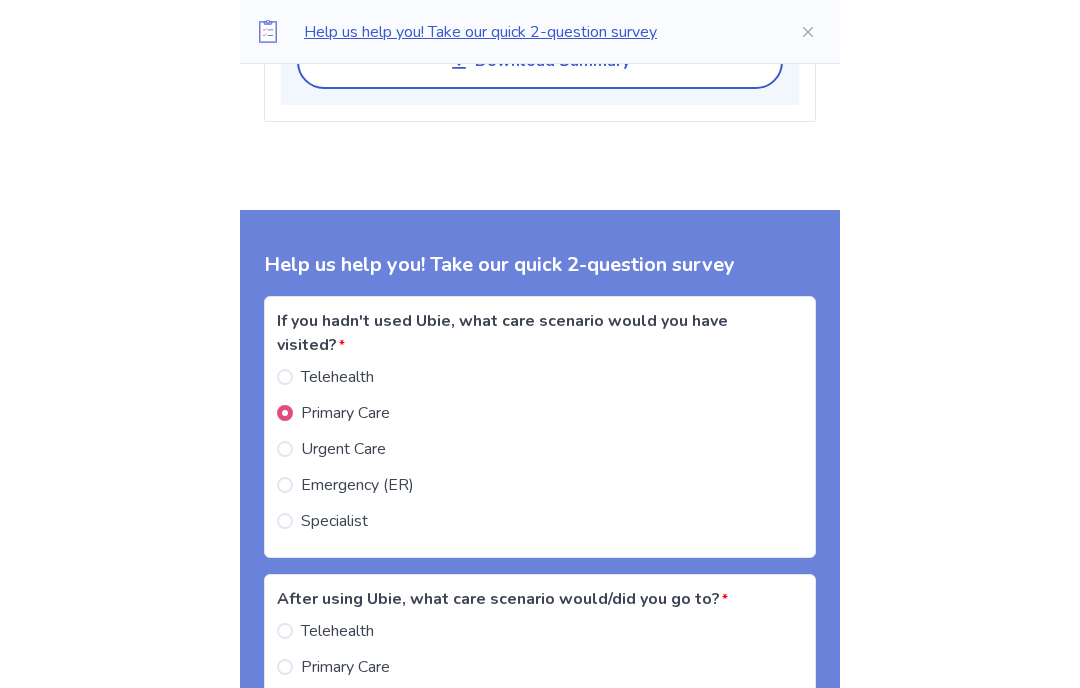 click on "Telehealth" at bounding box center (325, 378) 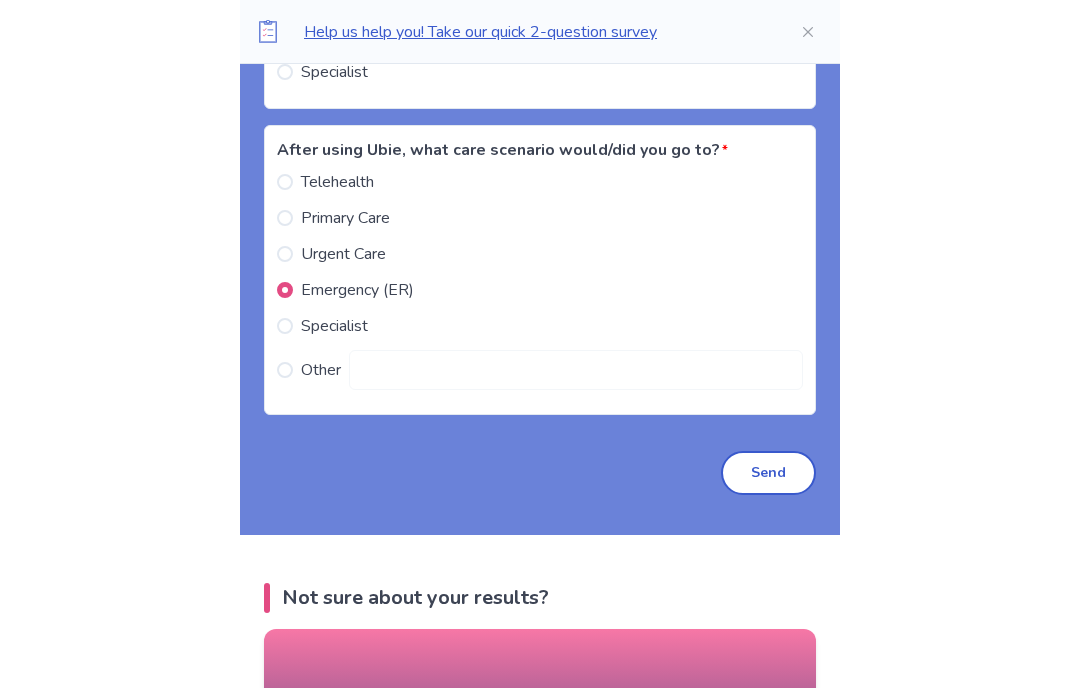 scroll, scrollTop: 2313, scrollLeft: 0, axis: vertical 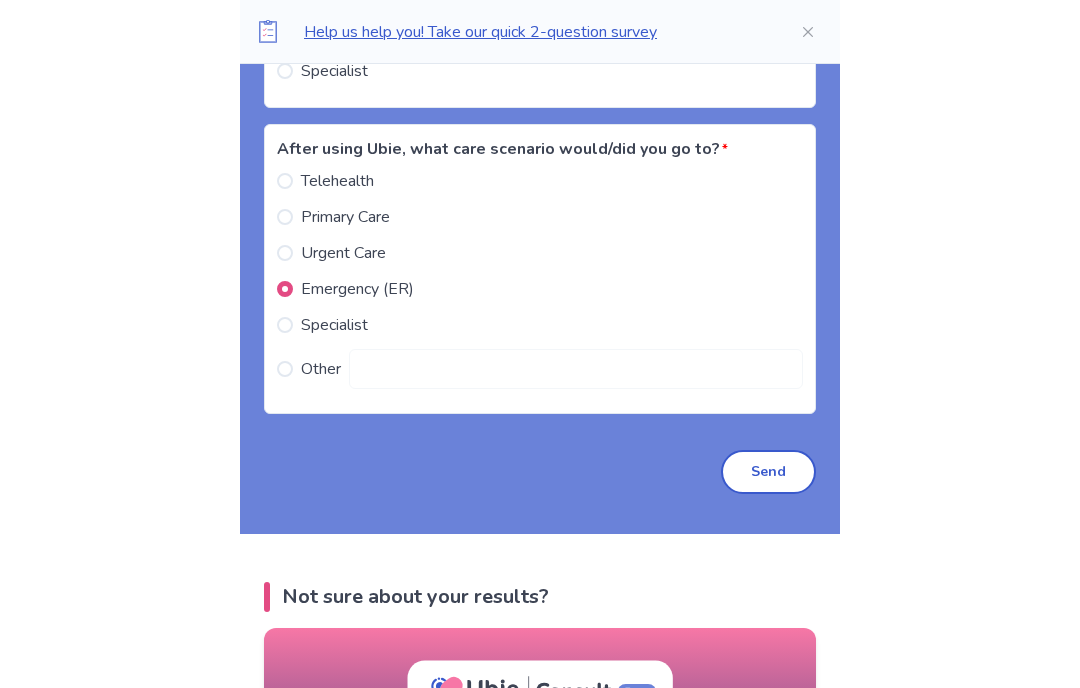 click on "Send" at bounding box center (768, 473) 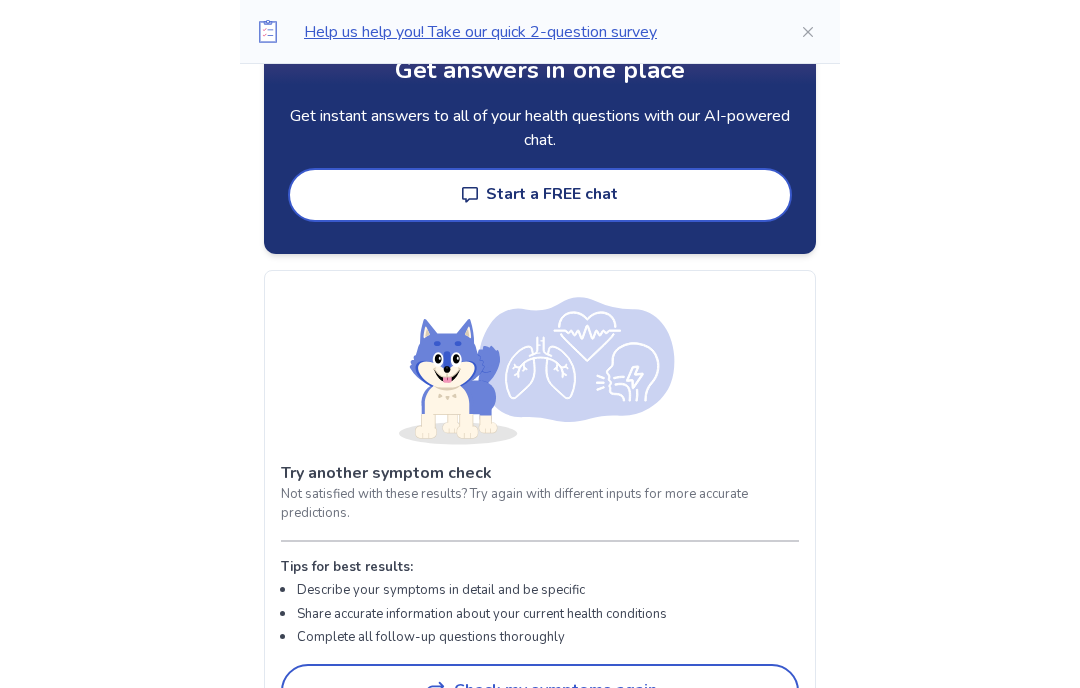 scroll, scrollTop: 2415, scrollLeft: 0, axis: vertical 